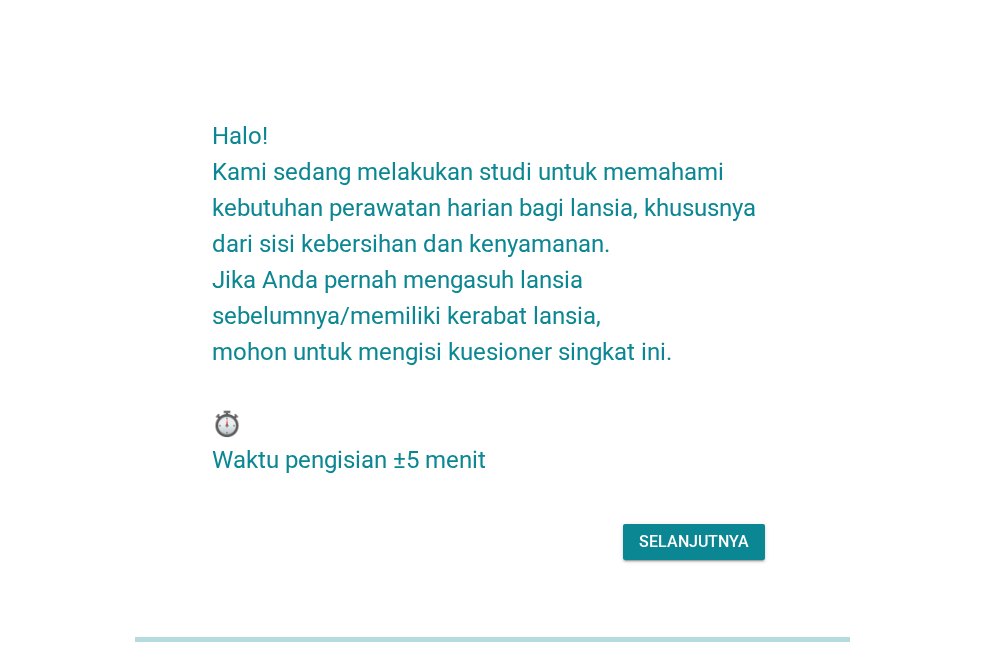 scroll, scrollTop: 0, scrollLeft: 0, axis: both 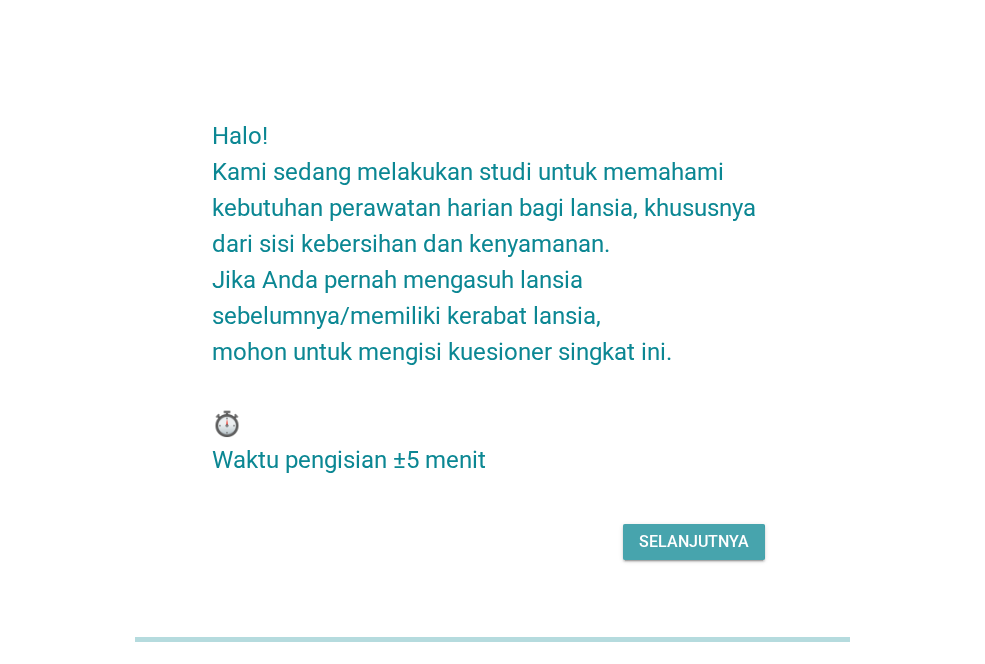 click on "Selanjutnya" at bounding box center (694, 542) 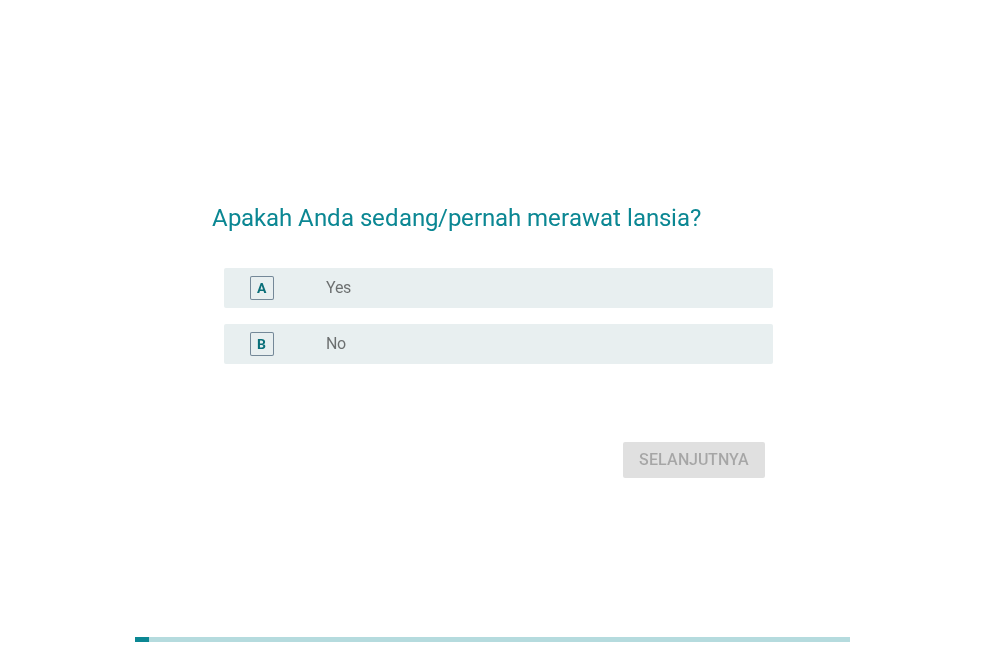 click on "radio_button_unchecked Yes" at bounding box center [533, 288] 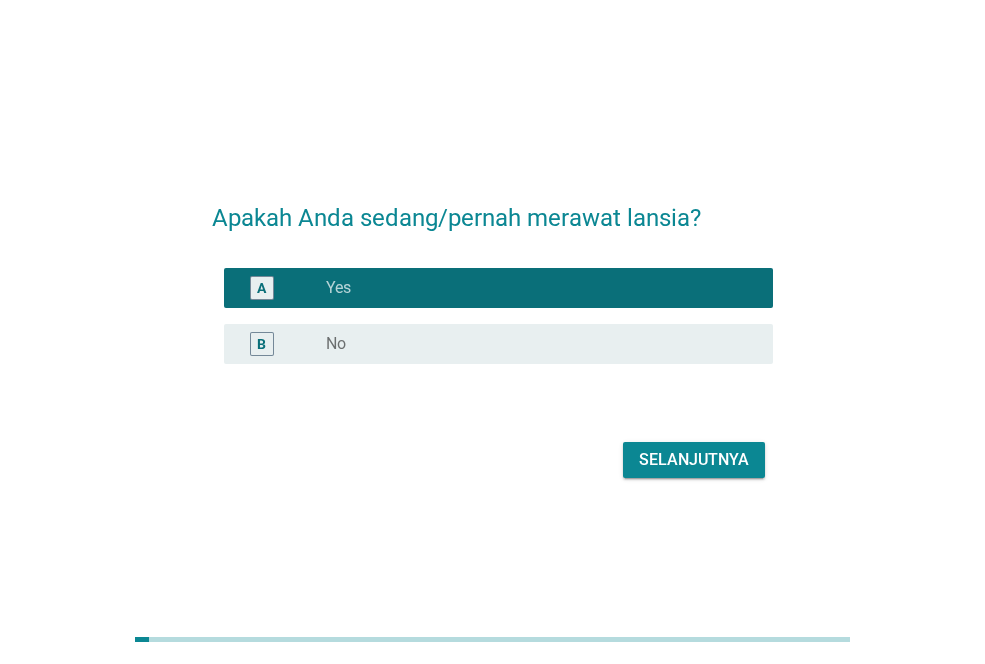 click on "Selanjutnya" at bounding box center (694, 460) 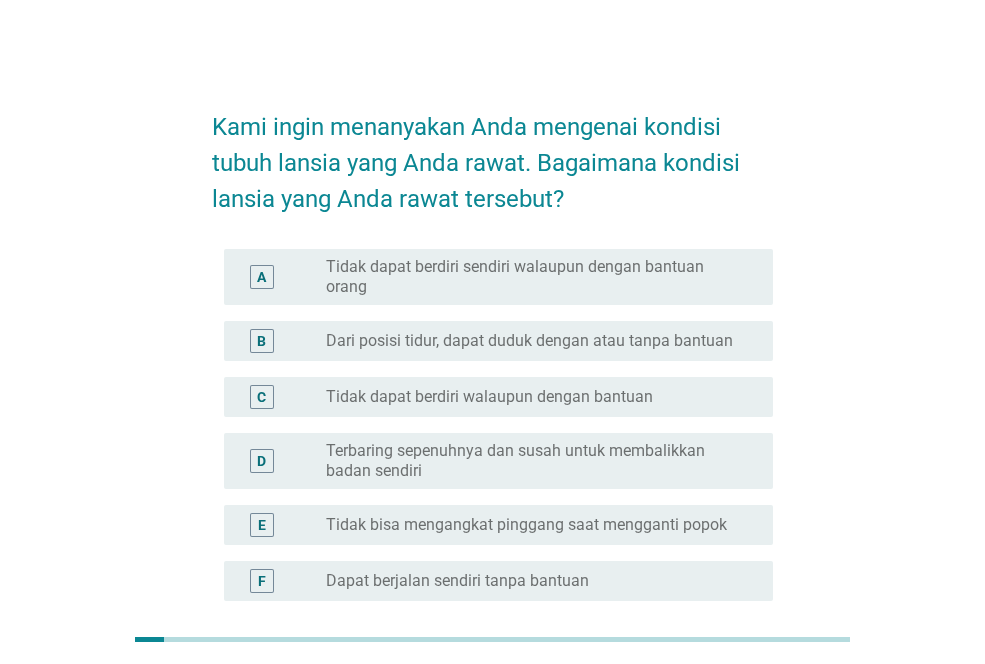 click on "Dari posisi tidur, dapat duduk dengan atau tanpa bantuan" at bounding box center (529, 341) 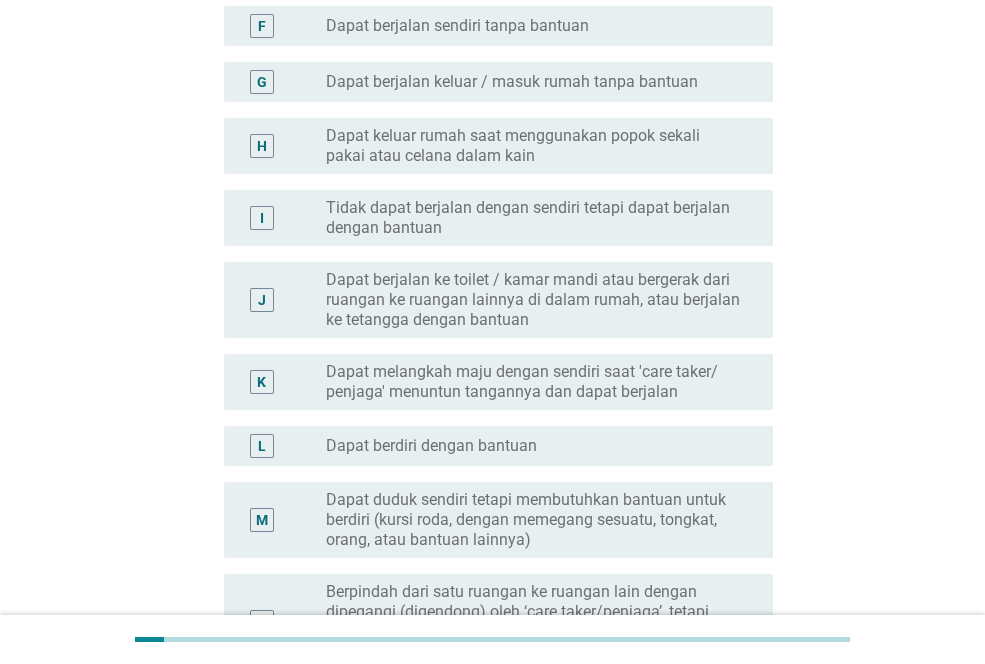 scroll, scrollTop: 818, scrollLeft: 0, axis: vertical 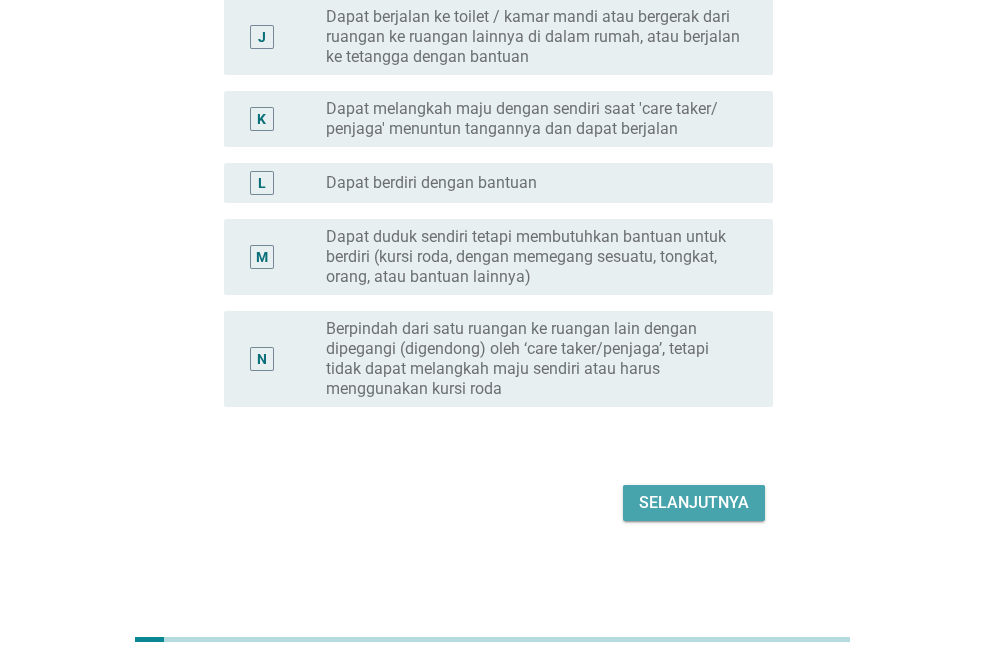 click on "Selanjutnya" at bounding box center (694, 503) 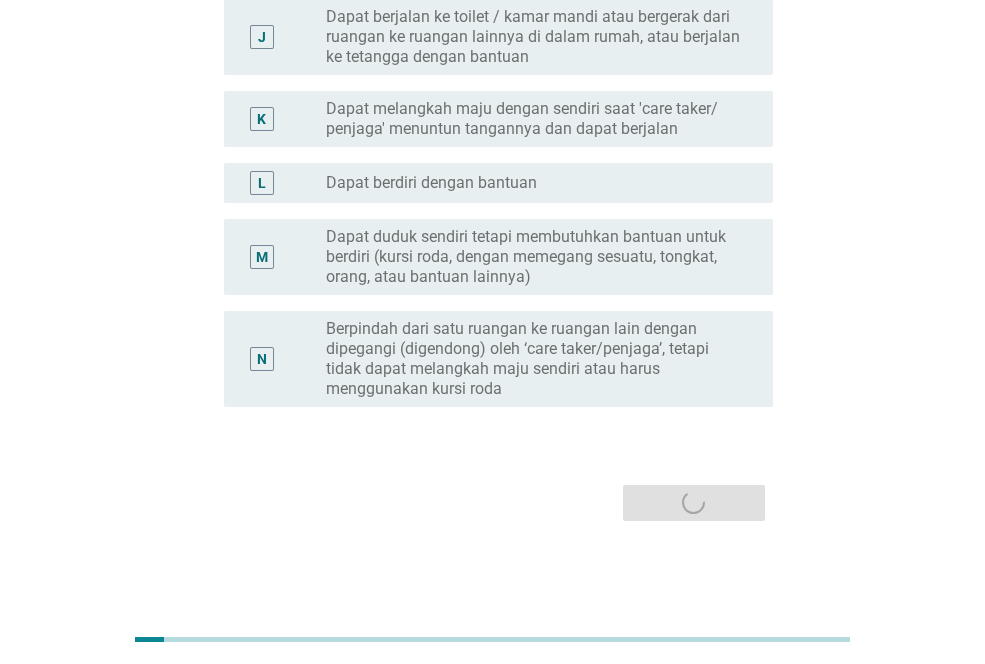 scroll, scrollTop: 0, scrollLeft: 0, axis: both 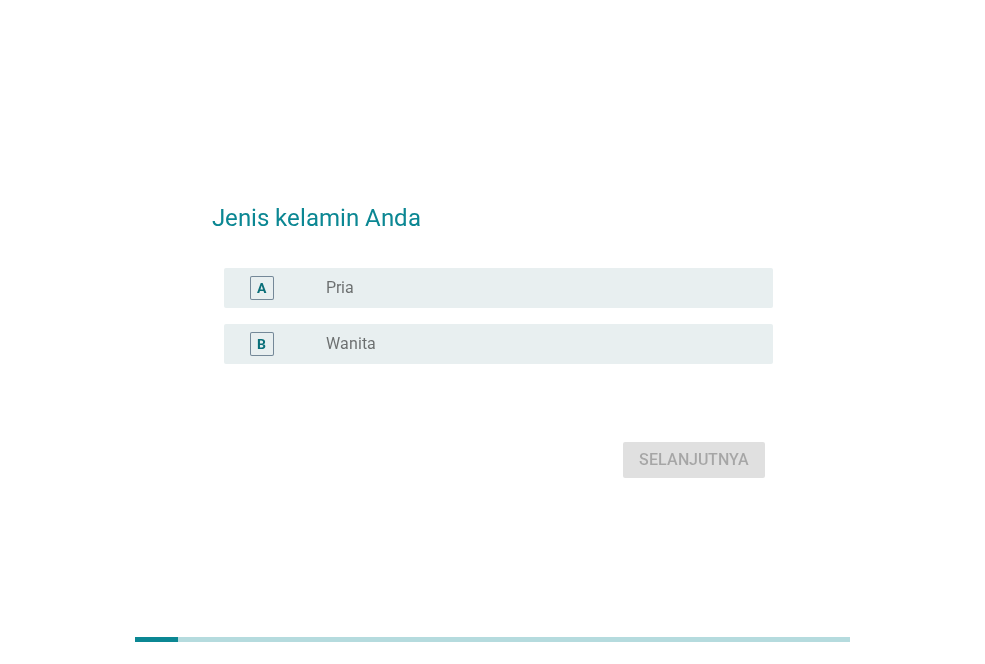 click on "radio_button_unchecked Wanita" at bounding box center [533, 344] 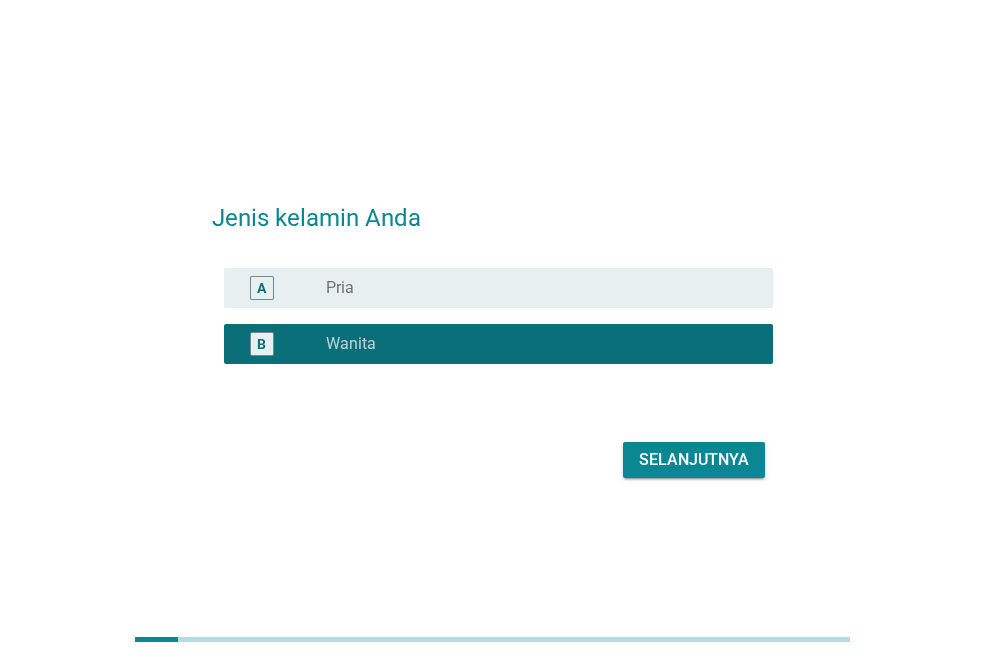 click on "Selanjutnya" at bounding box center [694, 460] 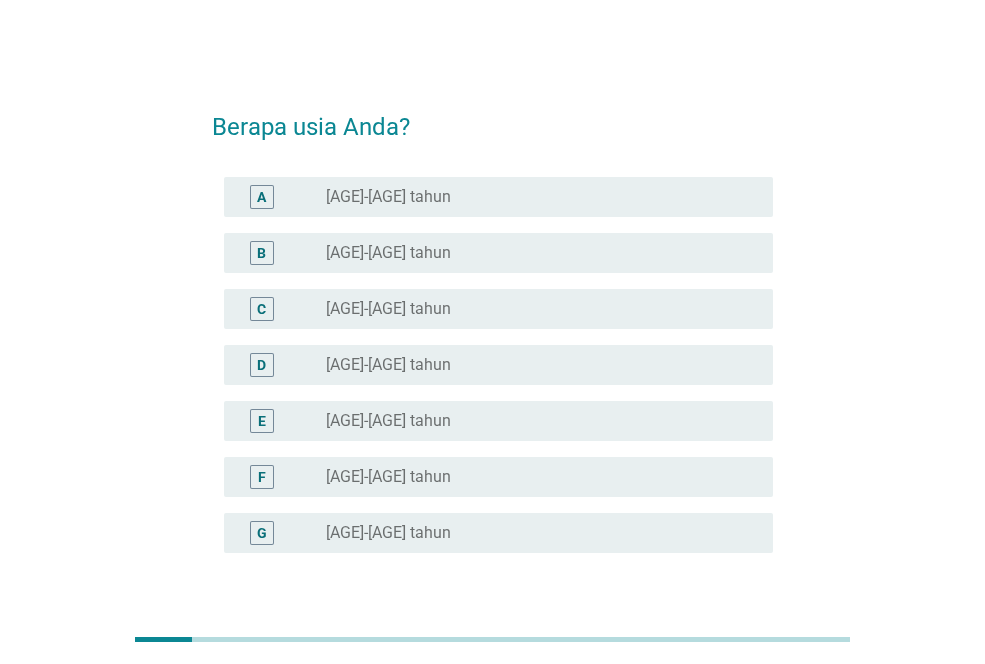 click on "radio_button_unchecked [AGE]-[AGE] tahun" at bounding box center [533, 477] 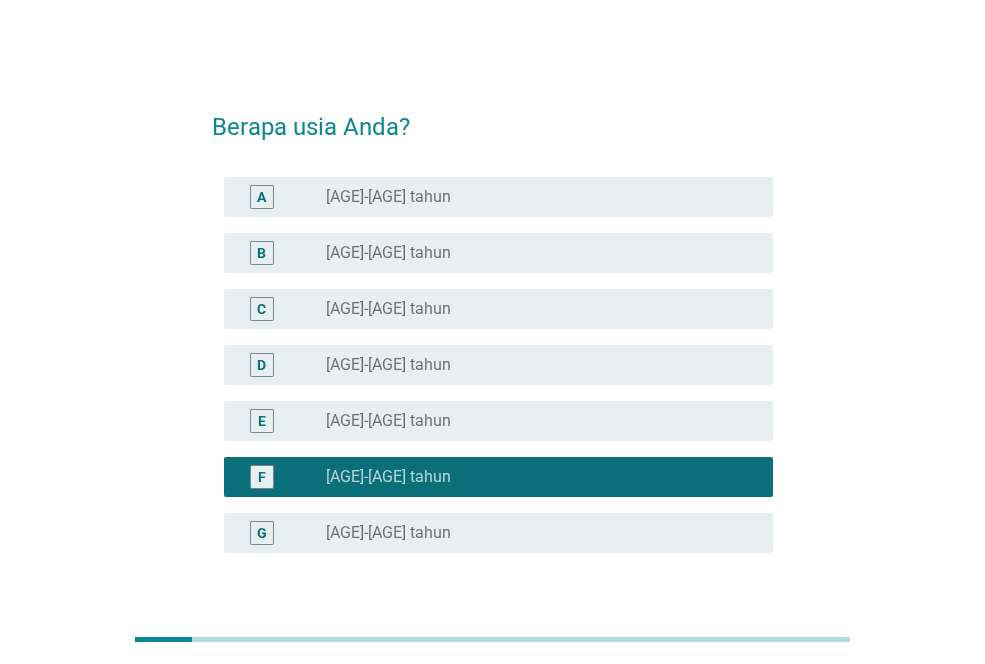 scroll, scrollTop: 146, scrollLeft: 0, axis: vertical 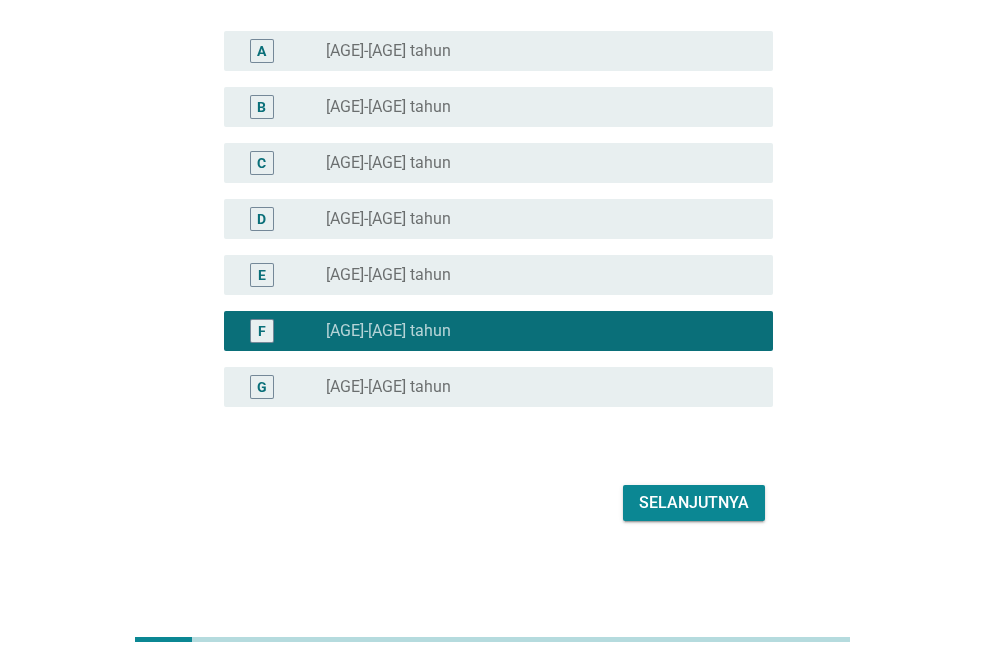 click on "Selanjutnya" at bounding box center [694, 503] 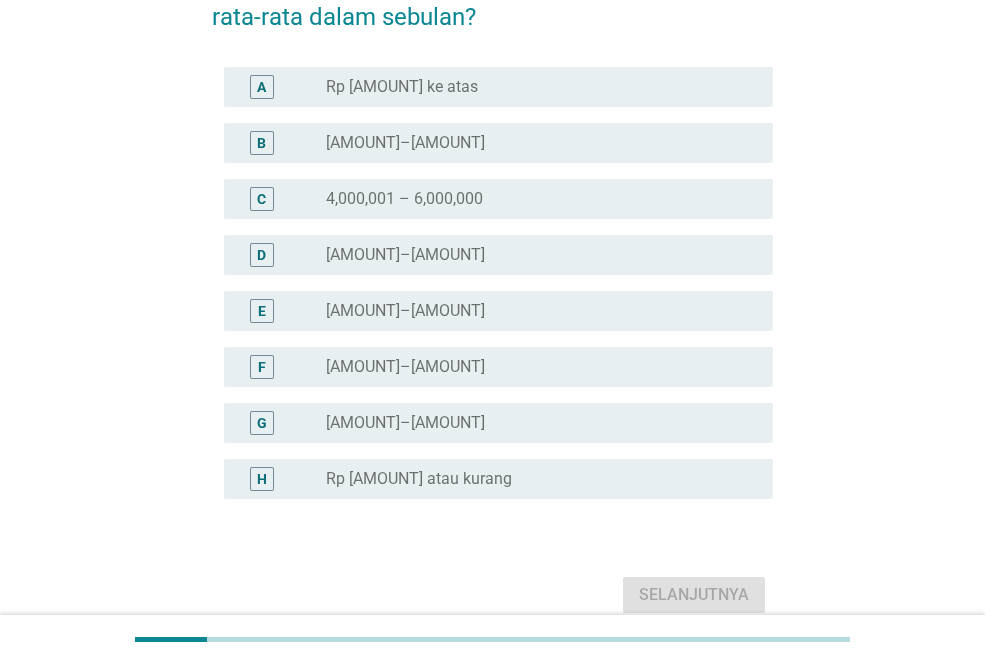 scroll, scrollTop: 0, scrollLeft: 0, axis: both 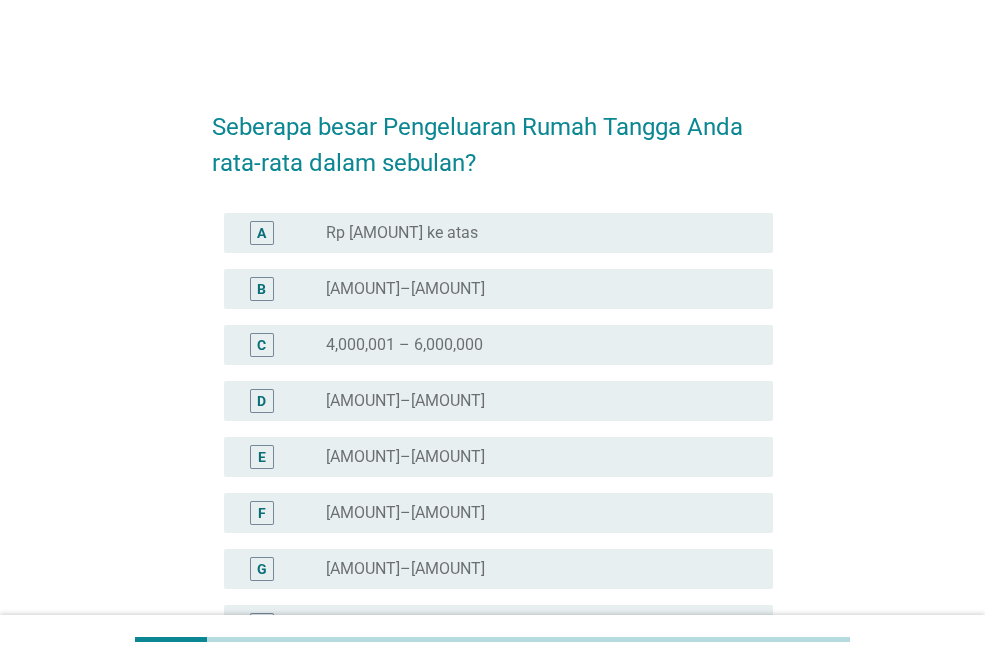 click on "[AMOUNT]–[AMOUNT]" at bounding box center (405, 401) 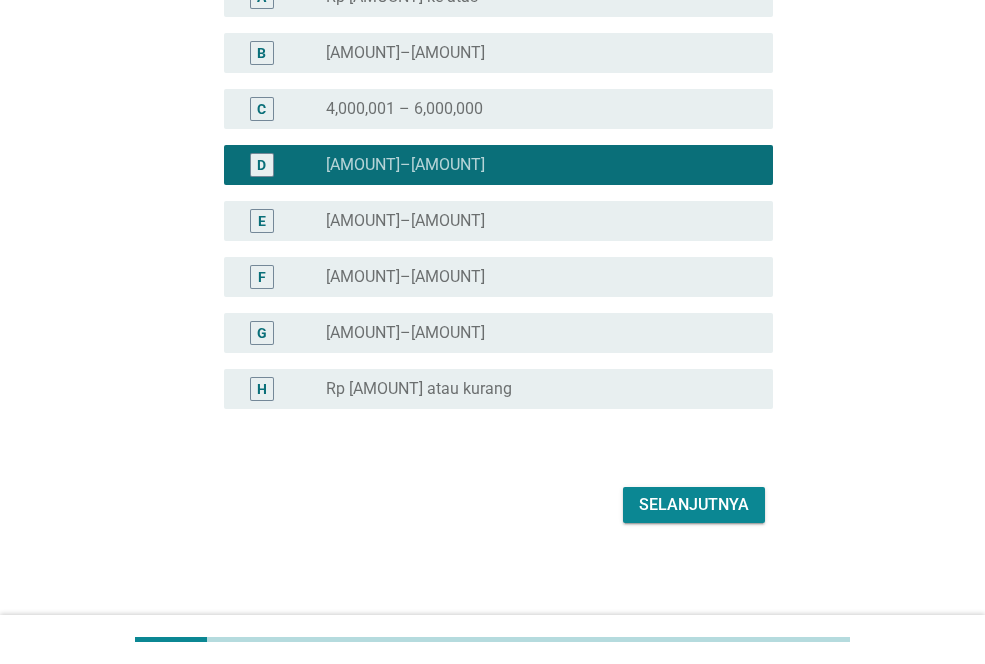 scroll, scrollTop: 238, scrollLeft: 0, axis: vertical 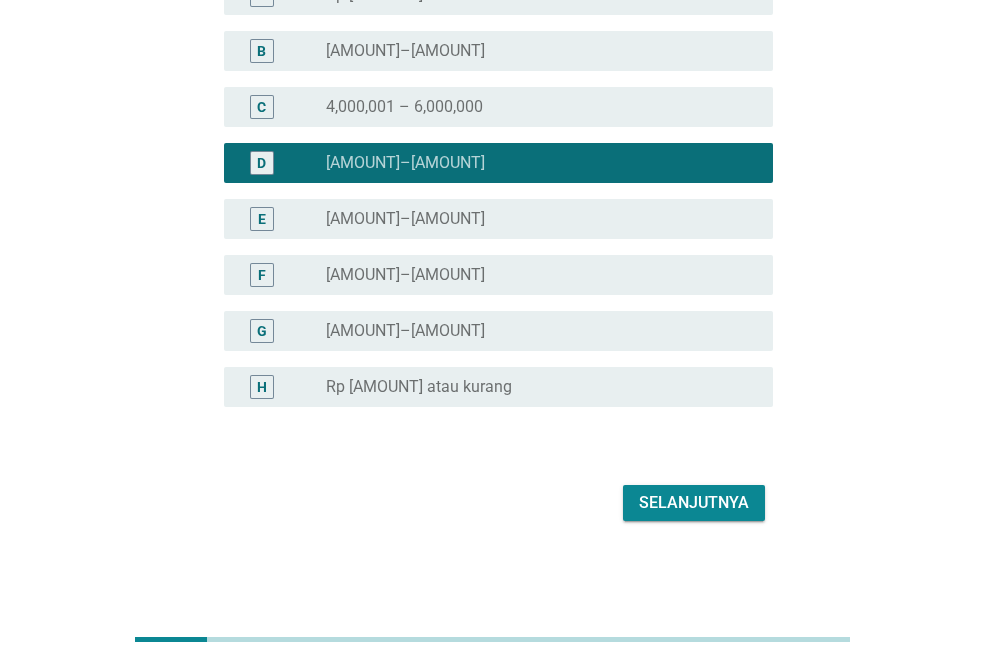 click on "Selanjutnya" at bounding box center (694, 503) 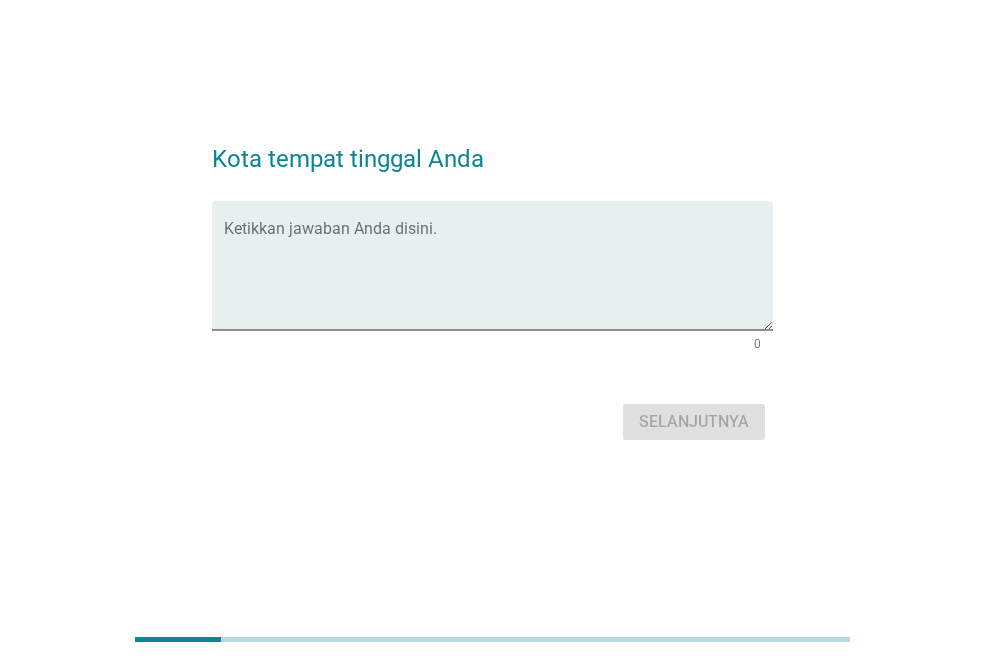 scroll, scrollTop: 0, scrollLeft: 0, axis: both 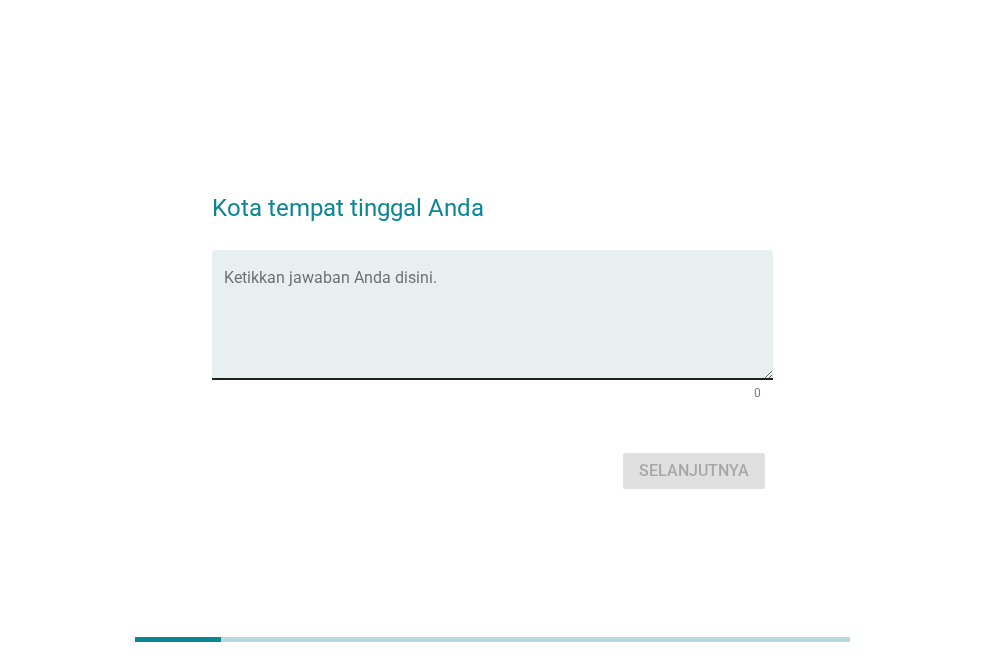 click at bounding box center (498, 326) 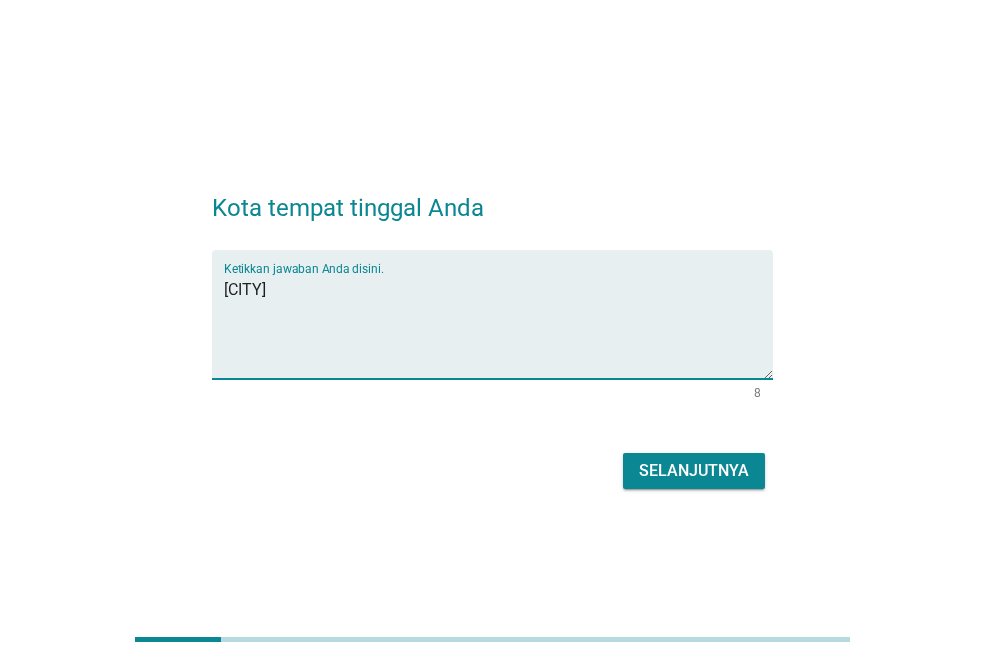 type on "[CITY]" 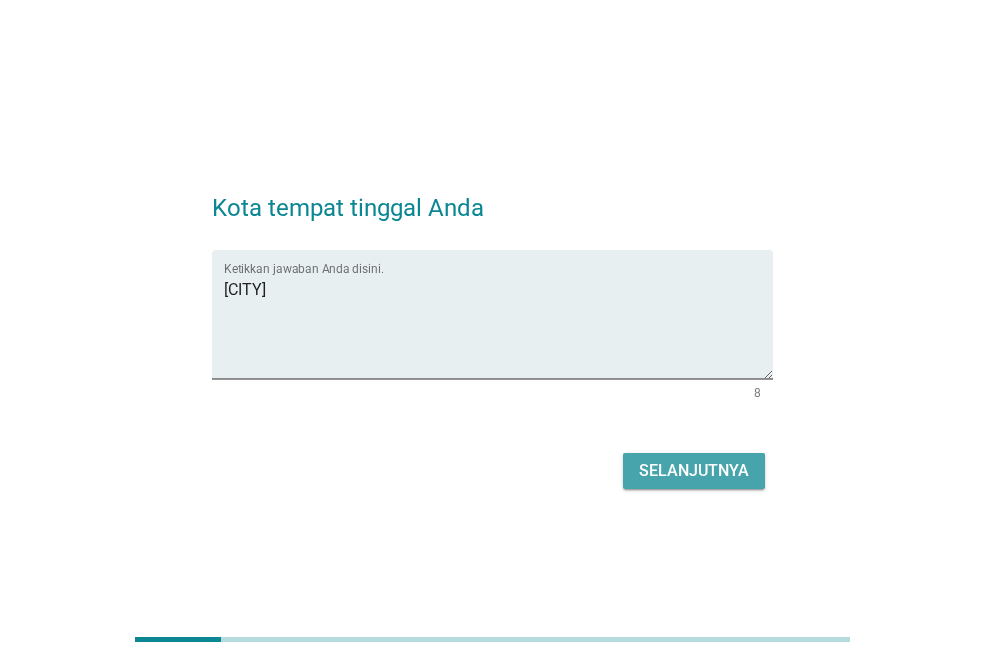 click on "Selanjutnya" at bounding box center [694, 471] 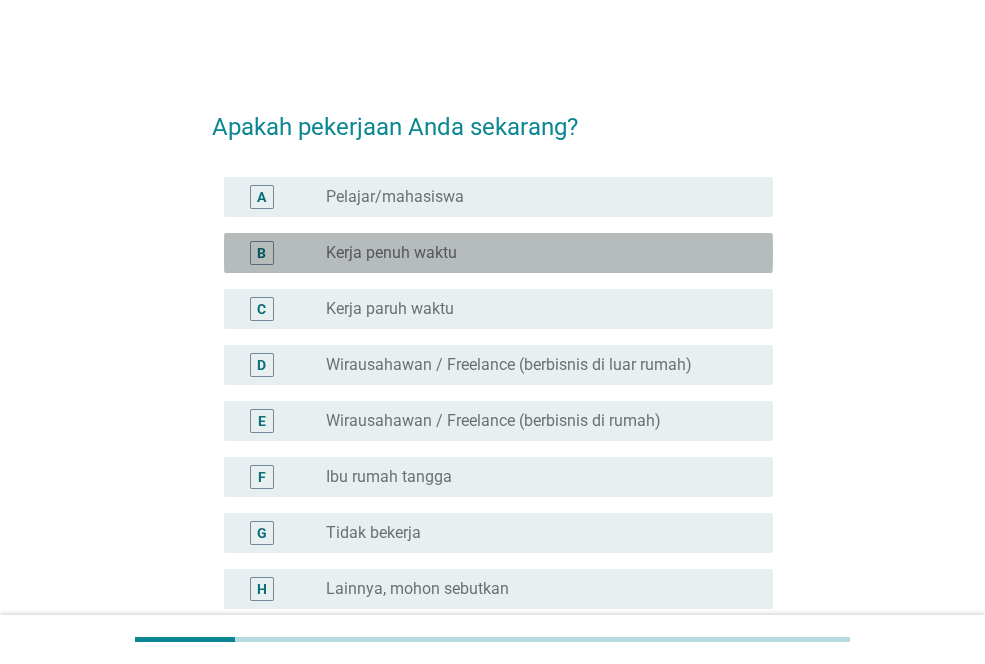 click on "radio_button_unchecked Kerja penuh waktu" at bounding box center [533, 253] 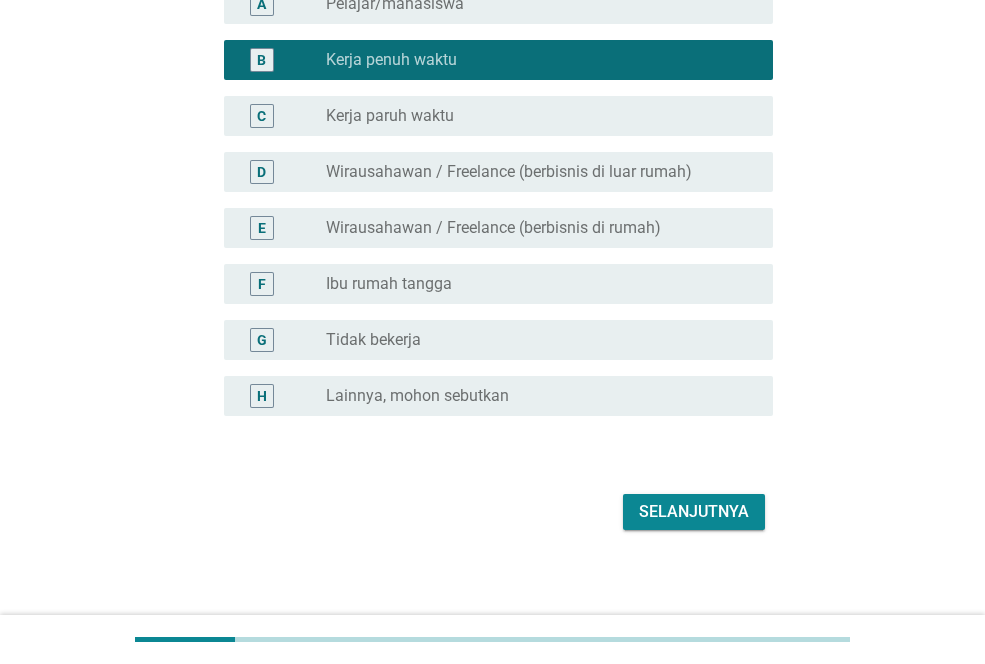 scroll, scrollTop: 202, scrollLeft: 0, axis: vertical 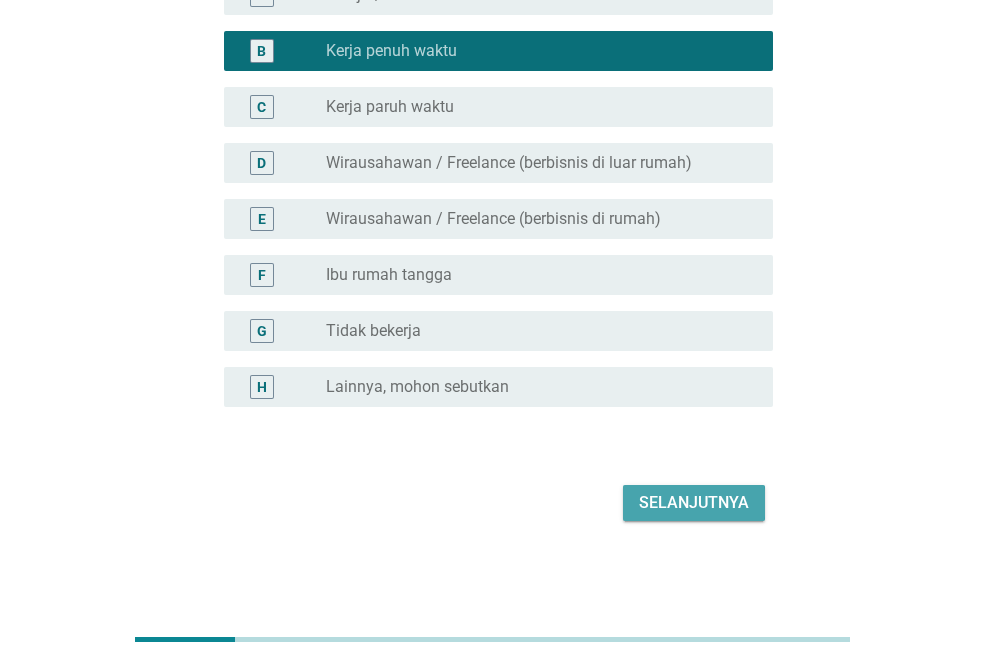 click on "Selanjutnya" at bounding box center [694, 503] 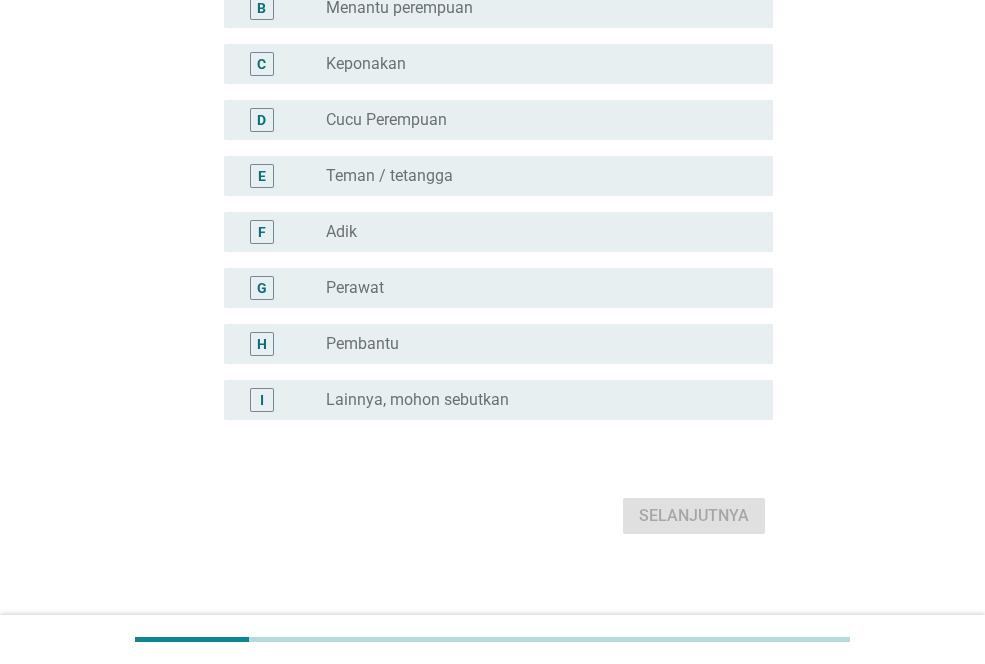scroll, scrollTop: 294, scrollLeft: 0, axis: vertical 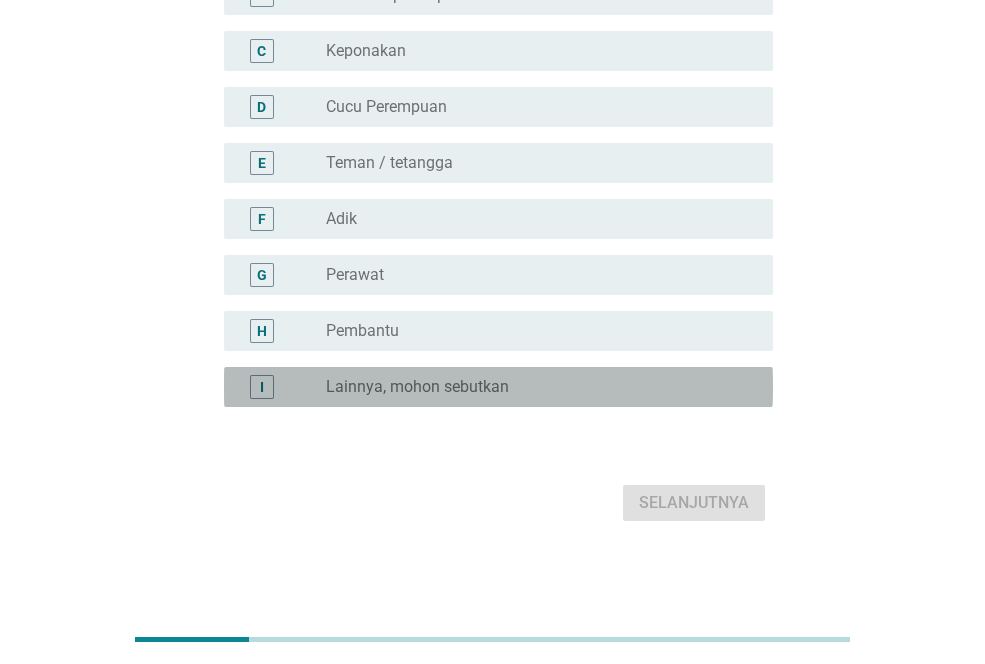 click on "radio_button_unchecked Lainnya, mohon sebutkan" at bounding box center [533, 387] 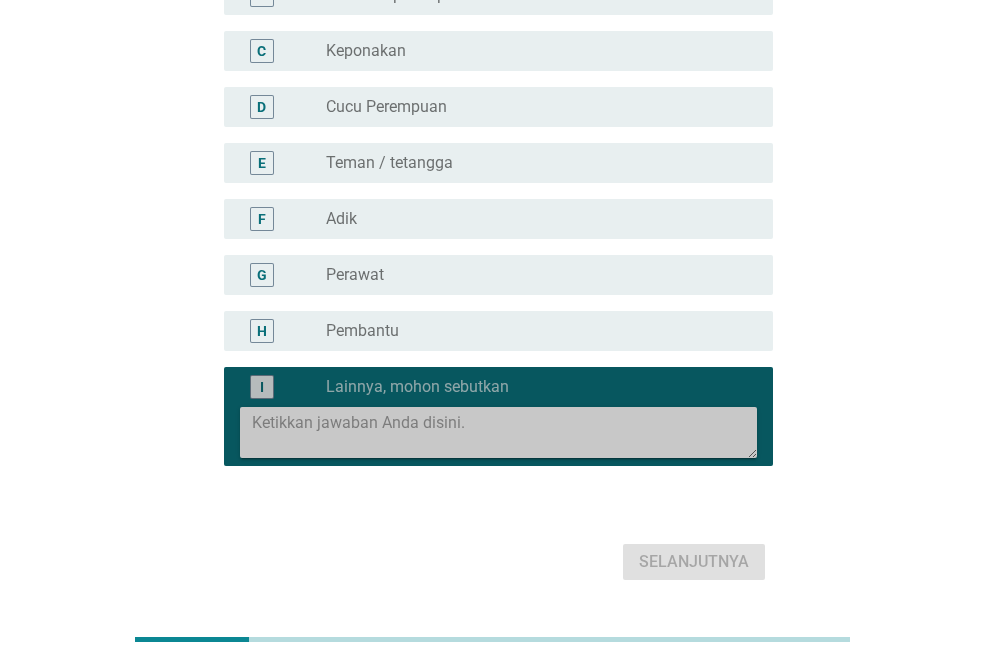 click at bounding box center [504, 432] 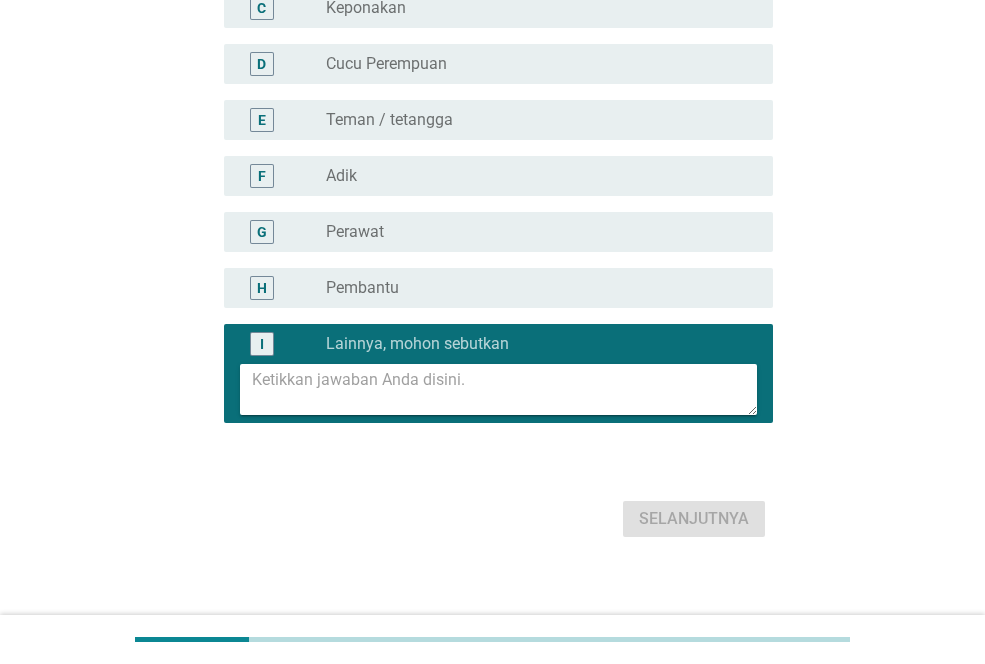 scroll, scrollTop: 353, scrollLeft: 0, axis: vertical 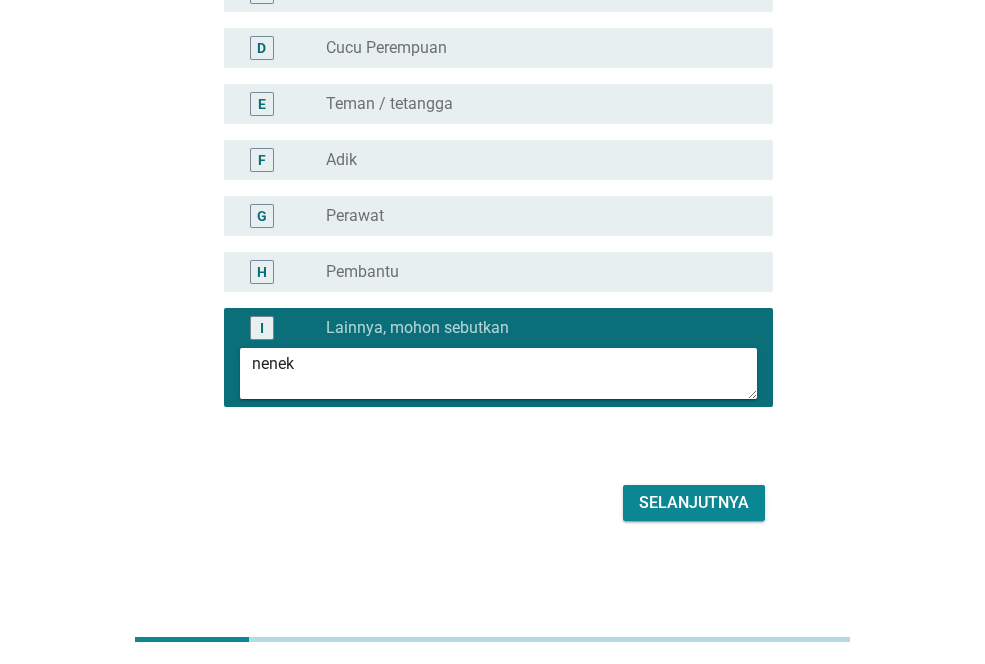 type on "nenek" 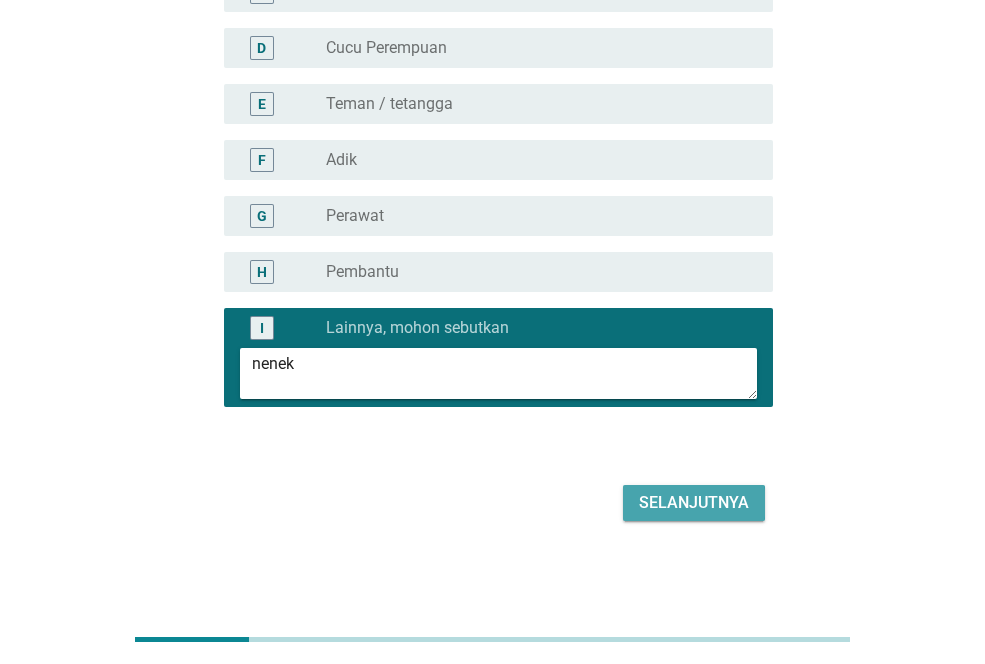 click on "Selanjutnya" at bounding box center (694, 503) 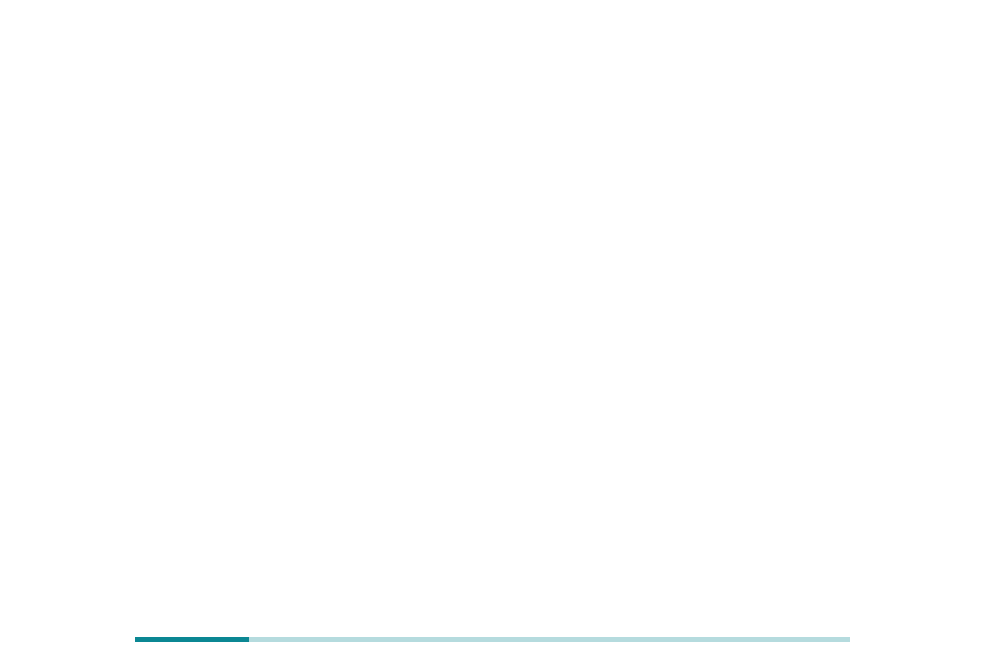 scroll, scrollTop: 0, scrollLeft: 0, axis: both 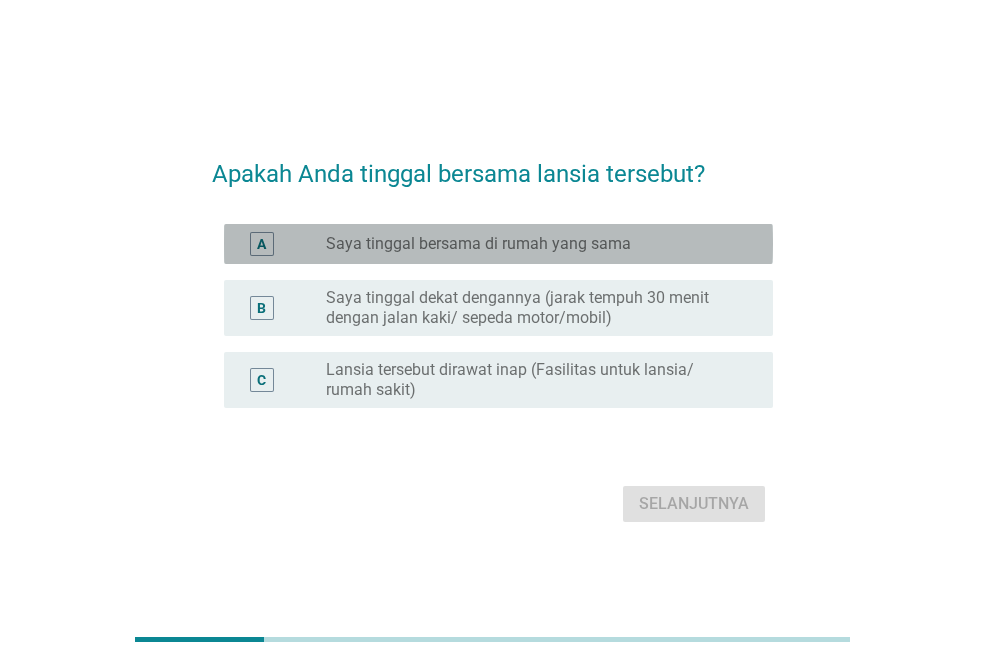 click on "radio_button_unchecked Saya tinggal bersama di rumah yang sama" at bounding box center (541, 244) 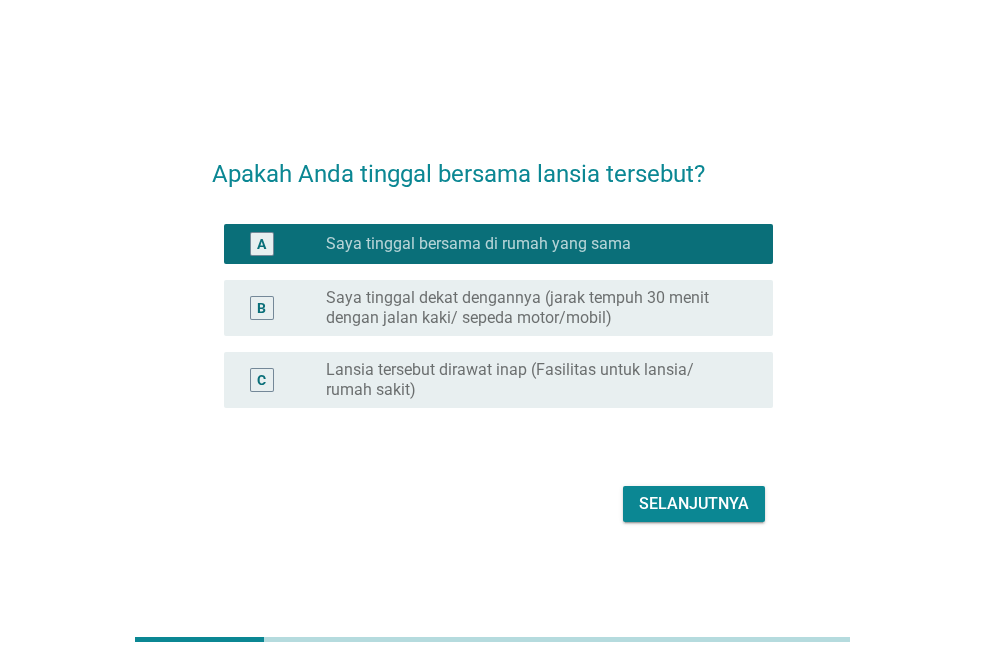 click on "Selanjutnya" at bounding box center (694, 504) 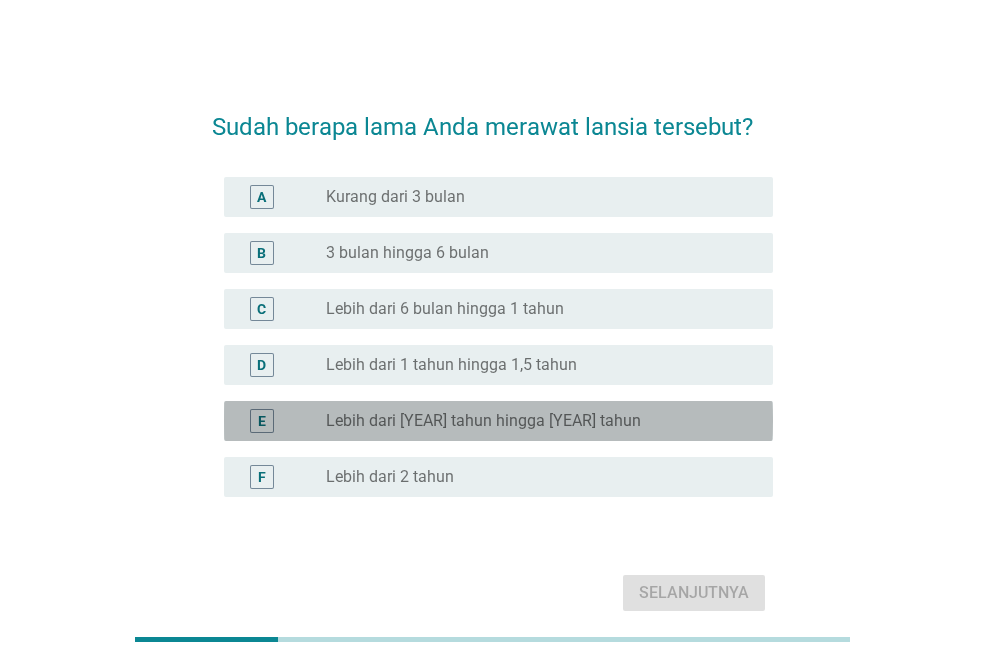 click on "radio_button_unchecked Lebih dari 1,5 tahun hingga 2 tahun" at bounding box center (541, 421) 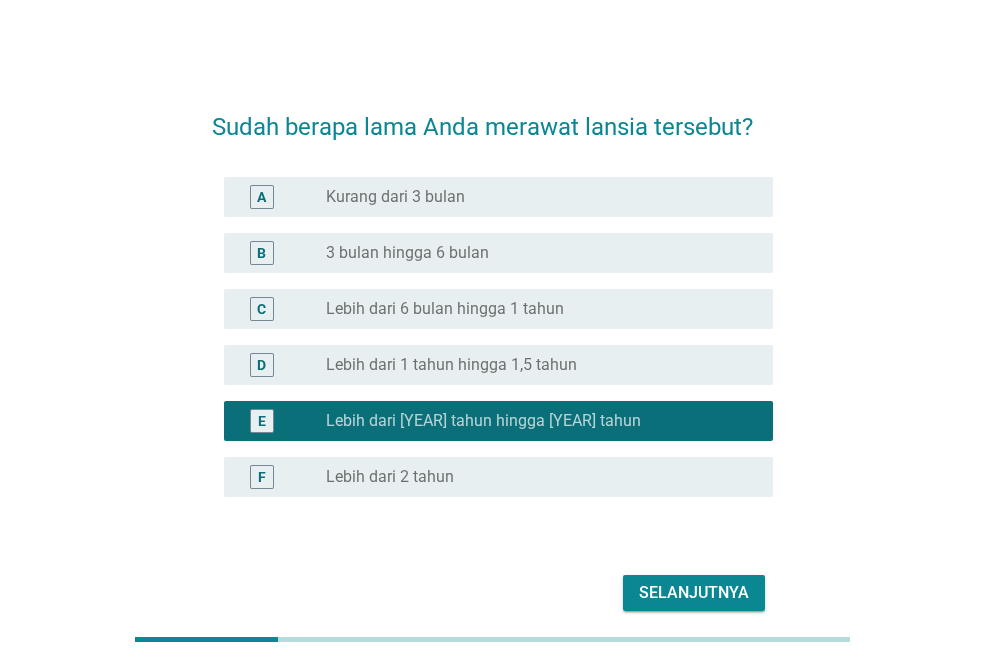 click on "Selanjutnya" at bounding box center [694, 593] 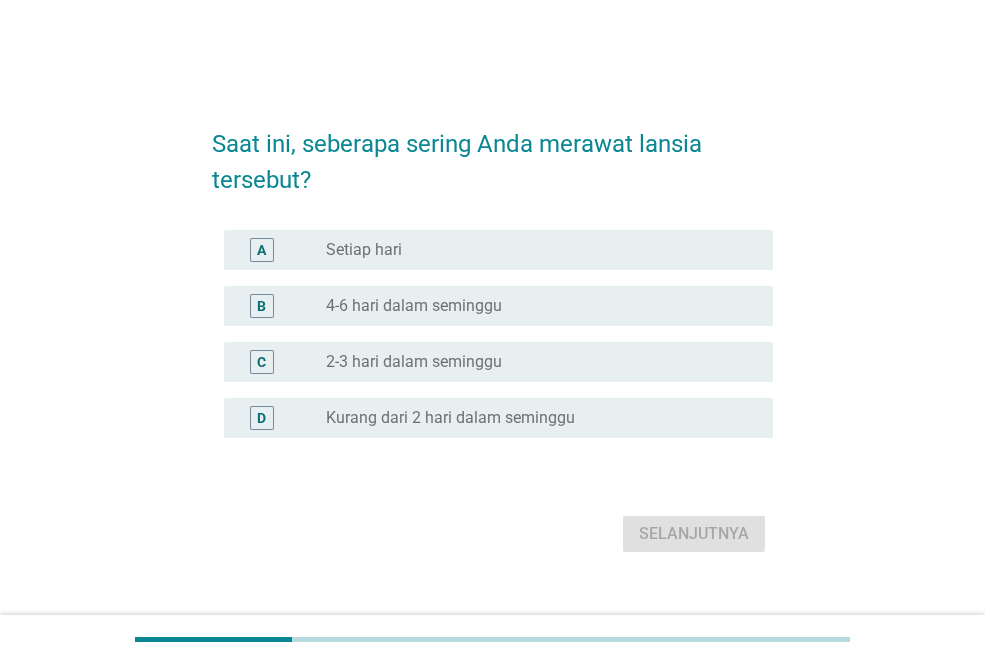 click on "radio_button_unchecked Setiap hari" at bounding box center [533, 250] 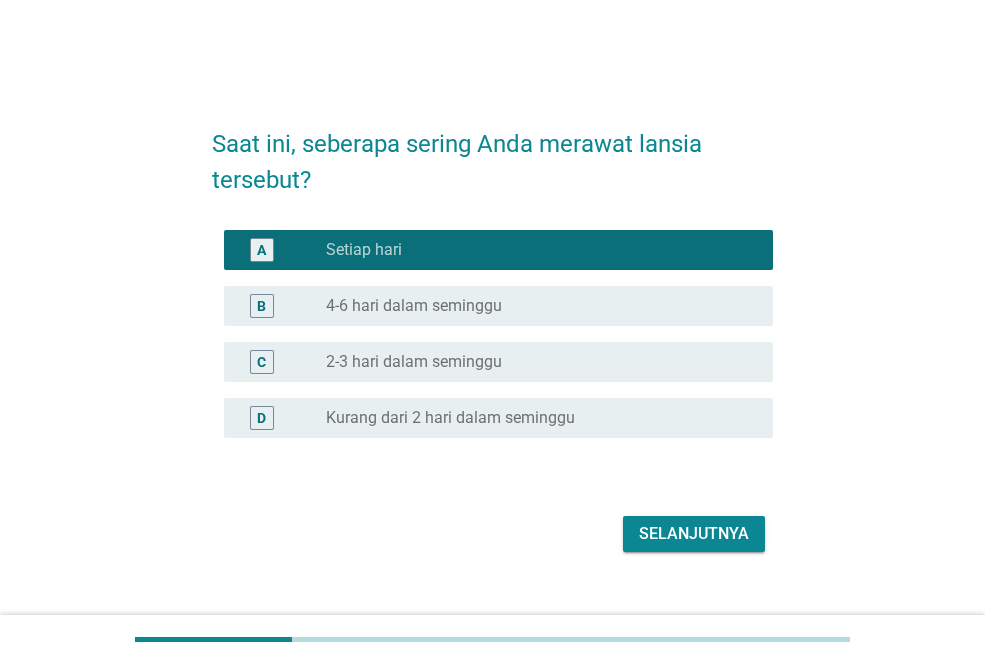 click on "Selanjutnya" at bounding box center [694, 534] 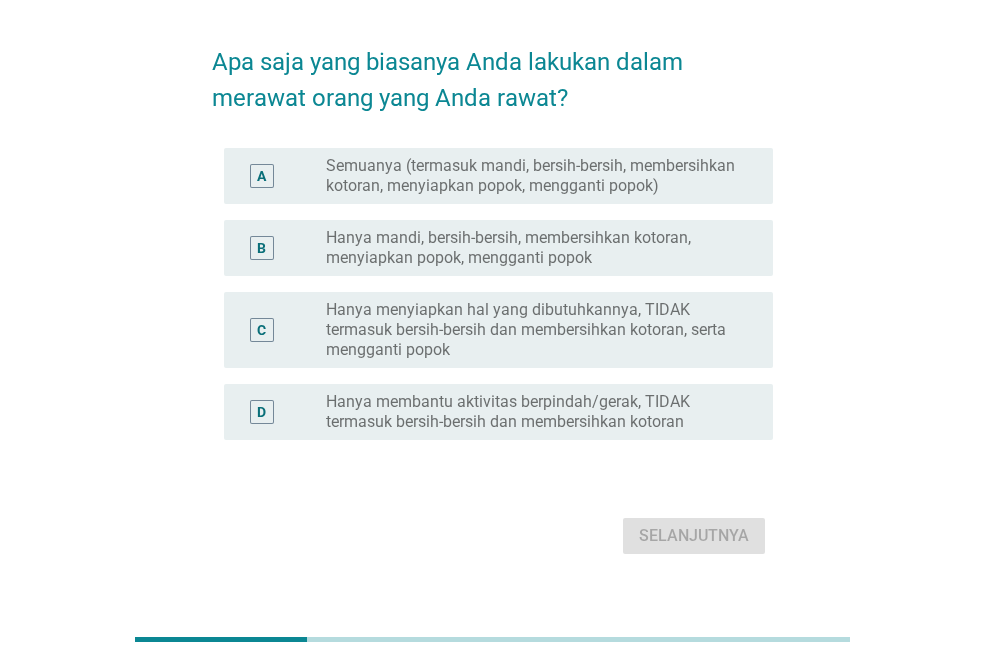 scroll, scrollTop: 98, scrollLeft: 0, axis: vertical 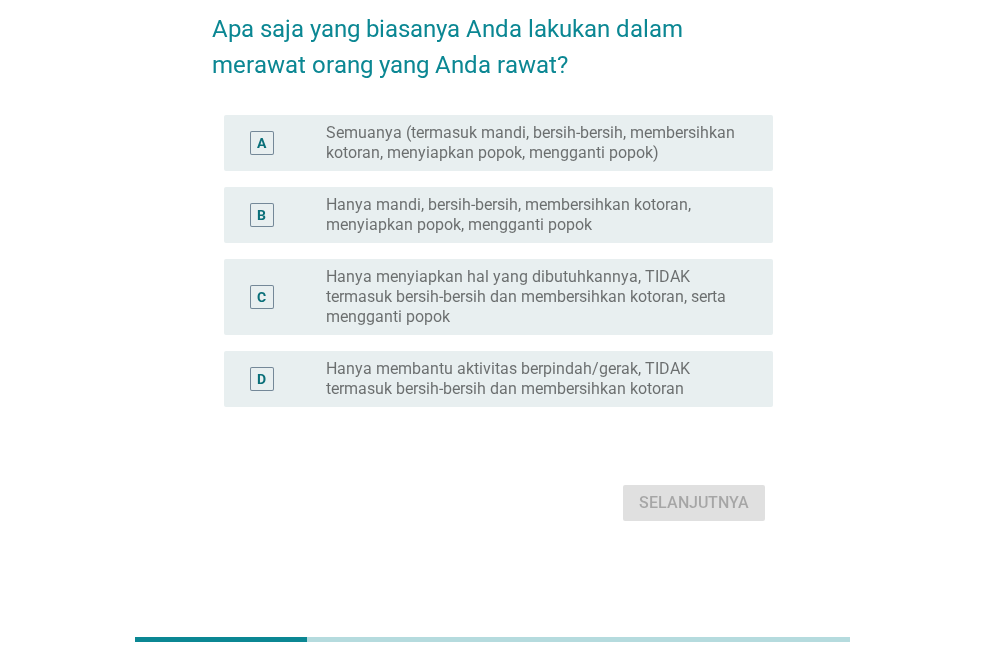 click on "Hanya mandi, bersih-bersih, membersihkan kotoran, menyiapkan popok, mengganti popok" at bounding box center (533, 215) 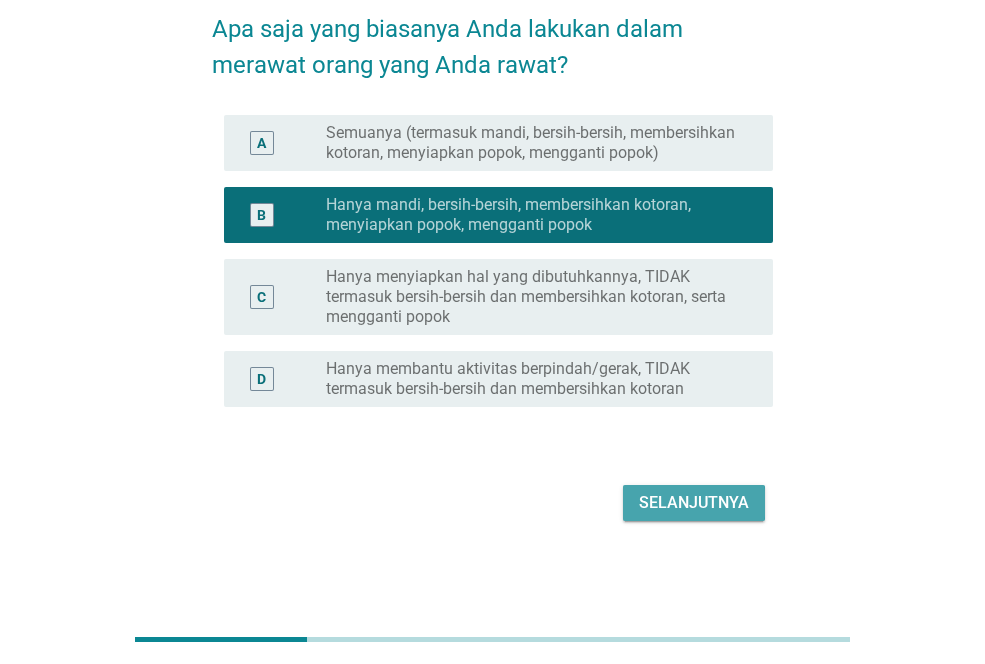 click on "Selanjutnya" at bounding box center [694, 503] 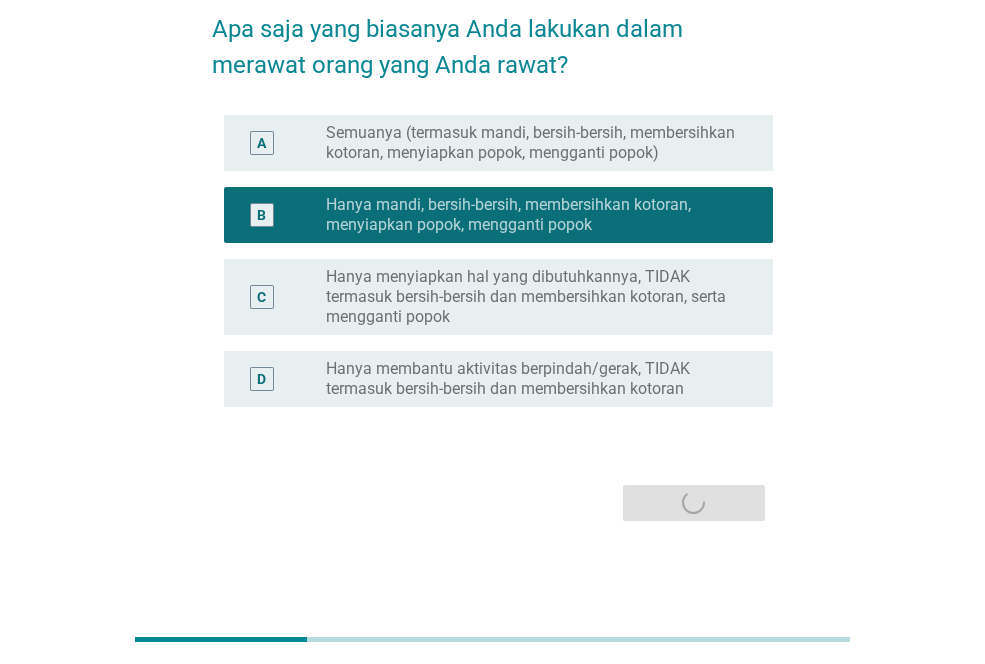 scroll, scrollTop: 0, scrollLeft: 0, axis: both 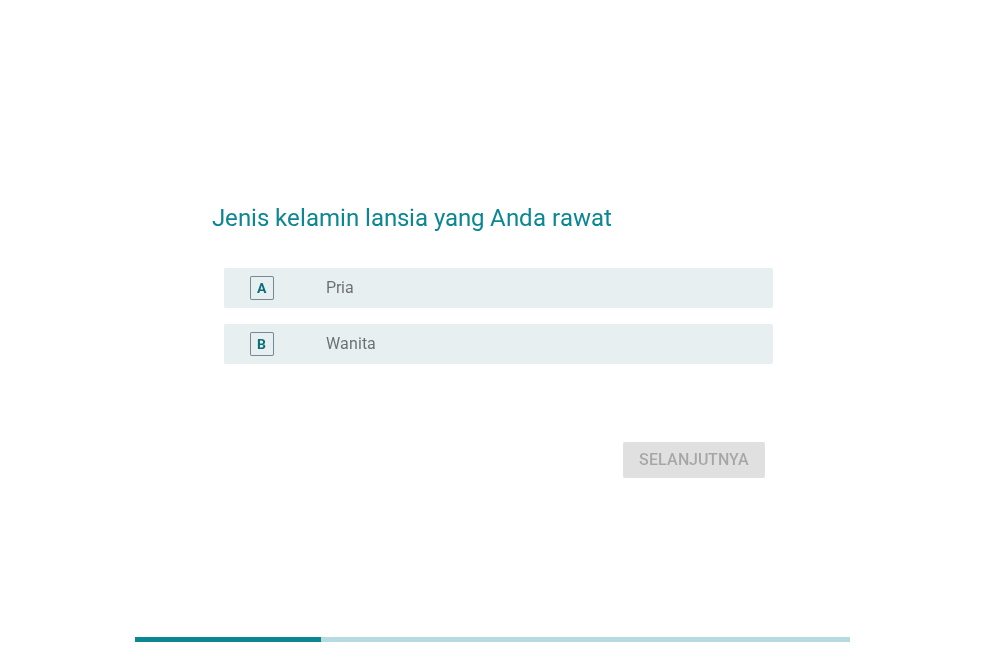 click on "radio_button_unchecked Wanita" at bounding box center (533, 344) 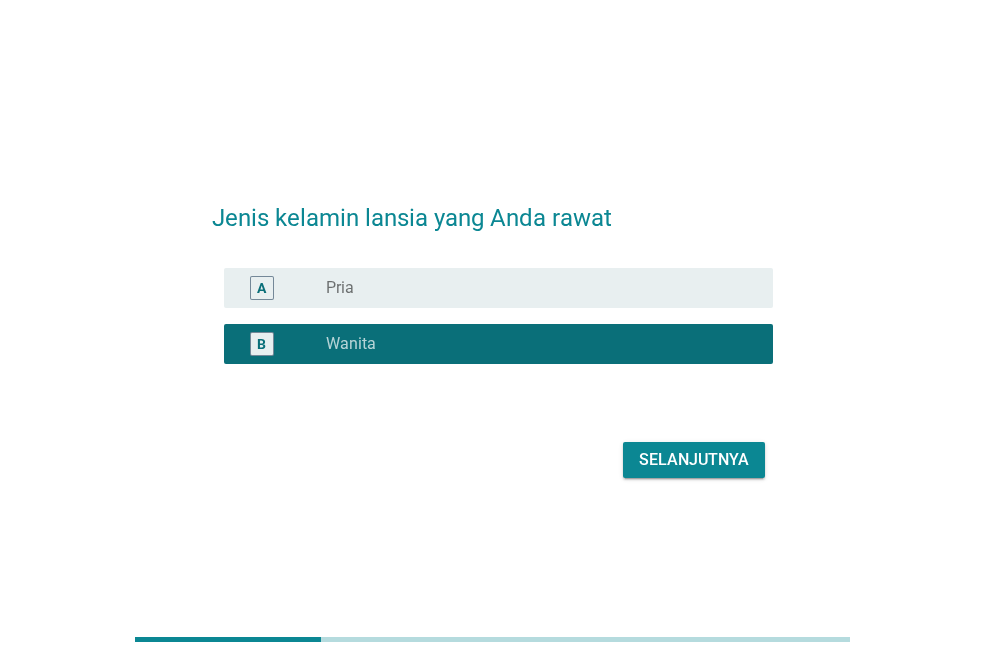 click on "Selanjutnya" at bounding box center (694, 460) 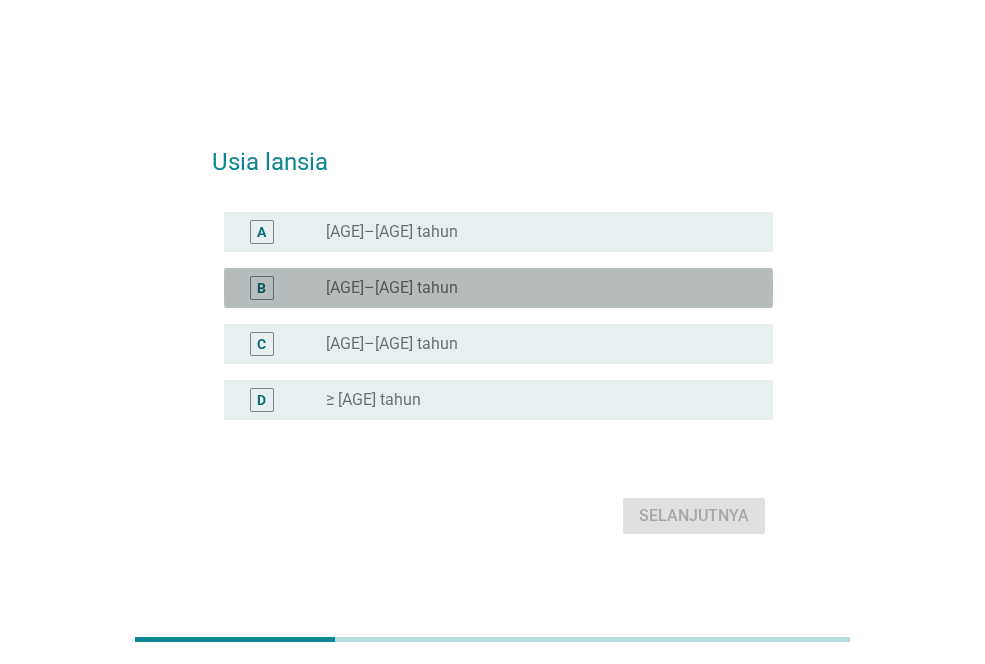 click on "radio_button_unchecked [AGE]–[AGE] tahun" at bounding box center (533, 288) 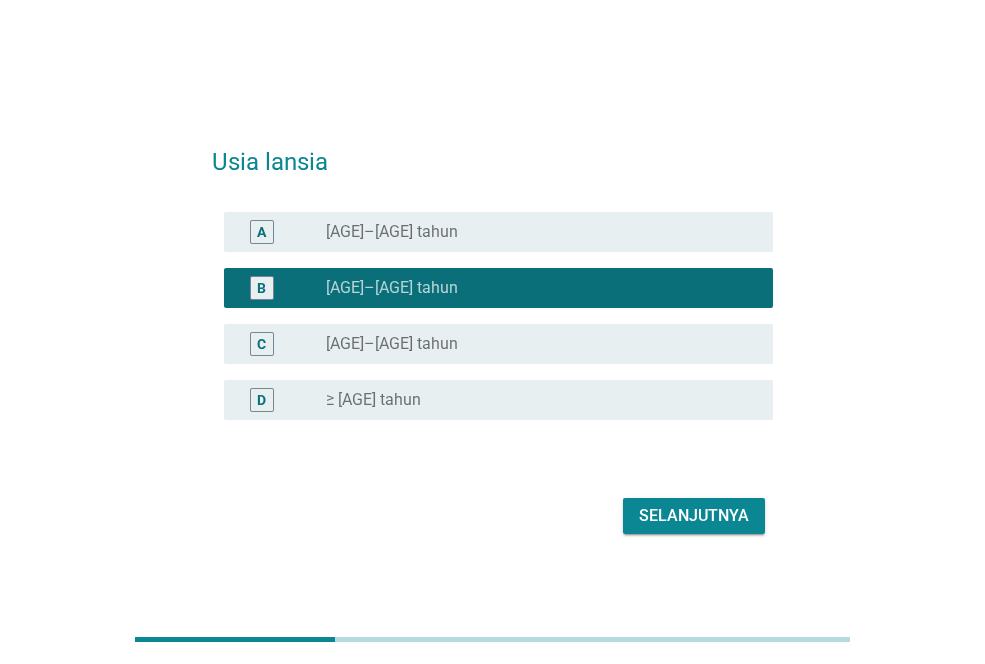 click on "radio_button_unchecked [AGE]–[AGE] tahun" at bounding box center [533, 344] 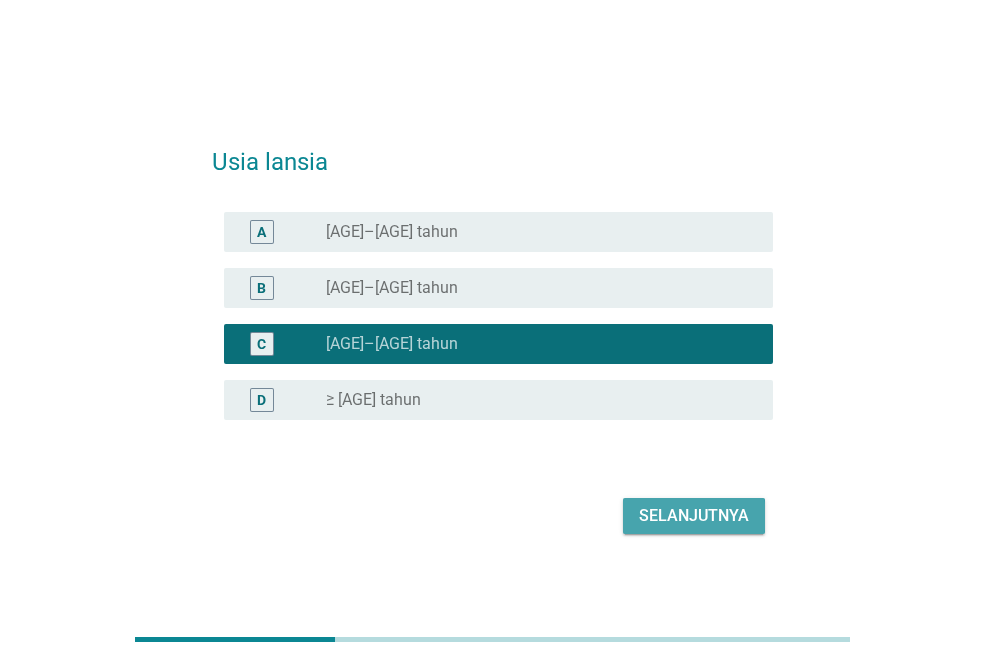 click on "Selanjutnya" at bounding box center (694, 516) 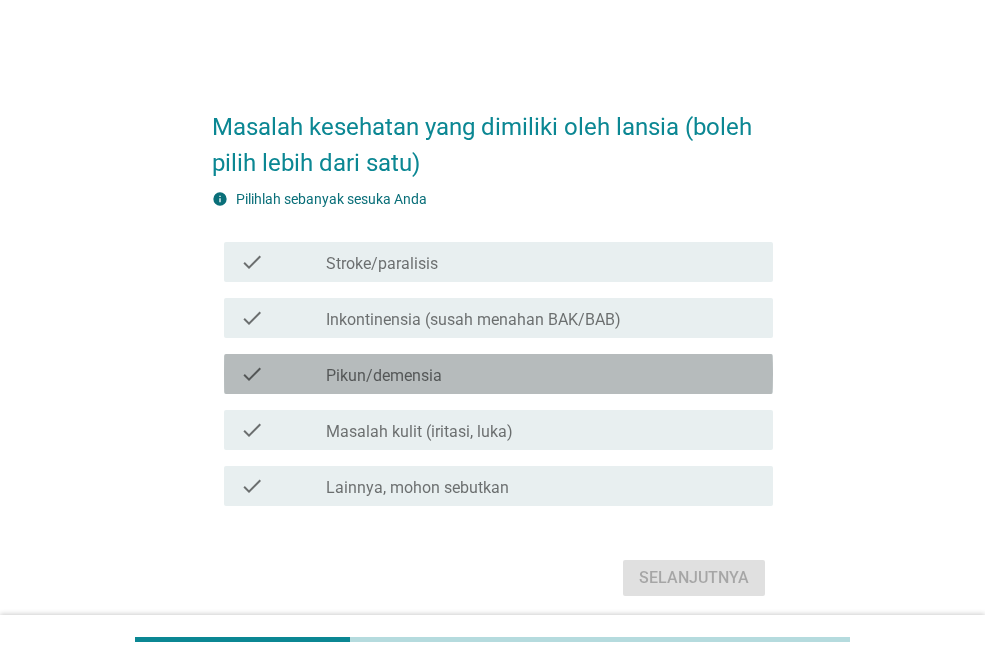 click on "check_box_outline_blank Pikun/demensia" at bounding box center [541, 374] 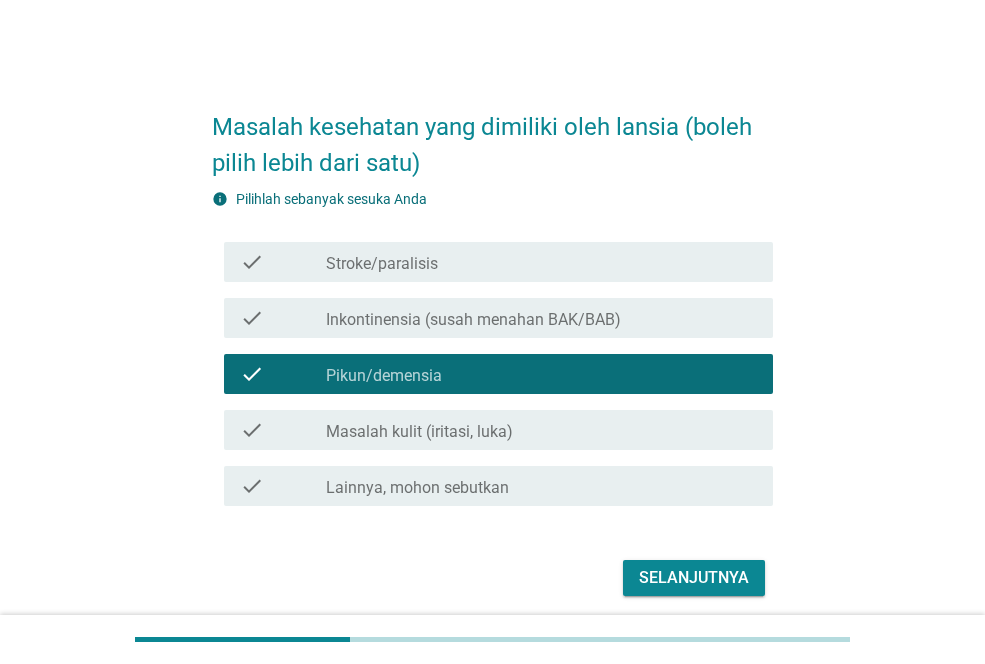 click on "check     check_box_outline_blank Masalah kulit (iritasi, luka)" at bounding box center [498, 430] 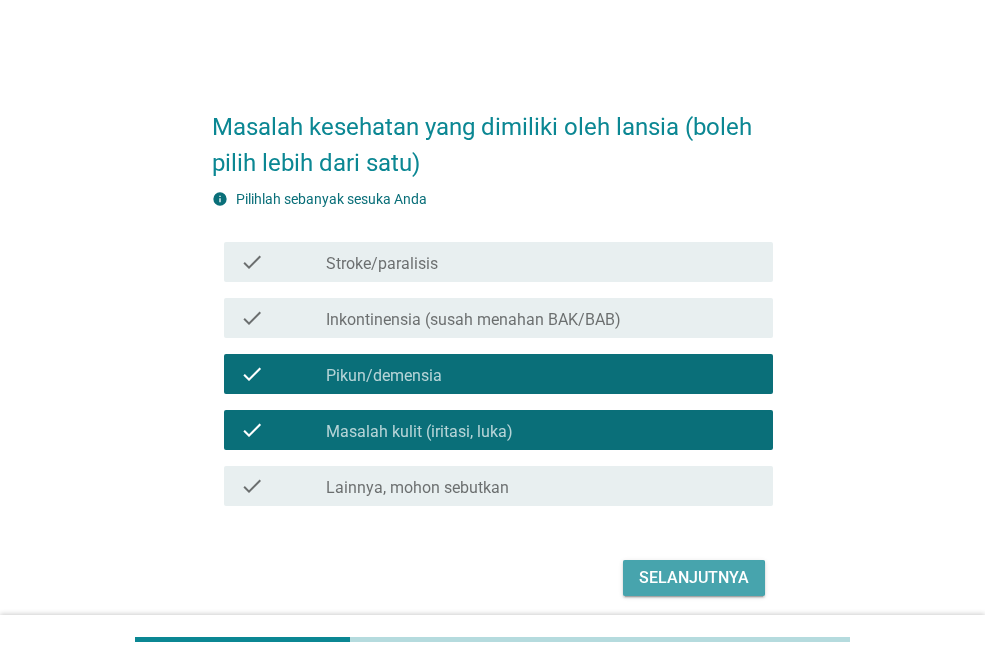 click on "Selanjutnya" at bounding box center [694, 578] 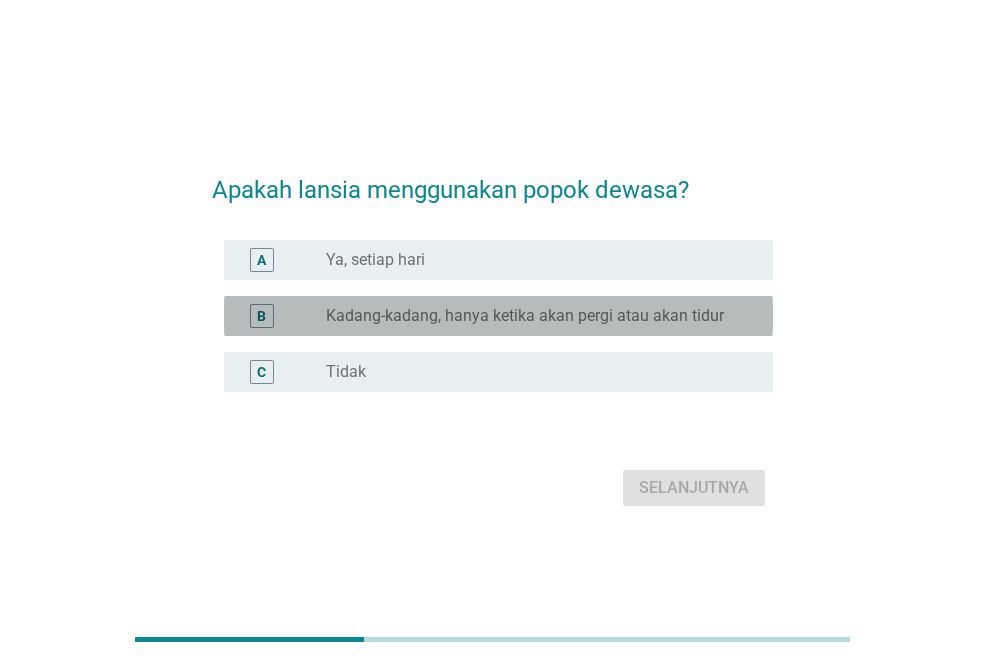click on "Kadang-kadang, hanya ketika akan pergi atau akan tidur" at bounding box center [525, 316] 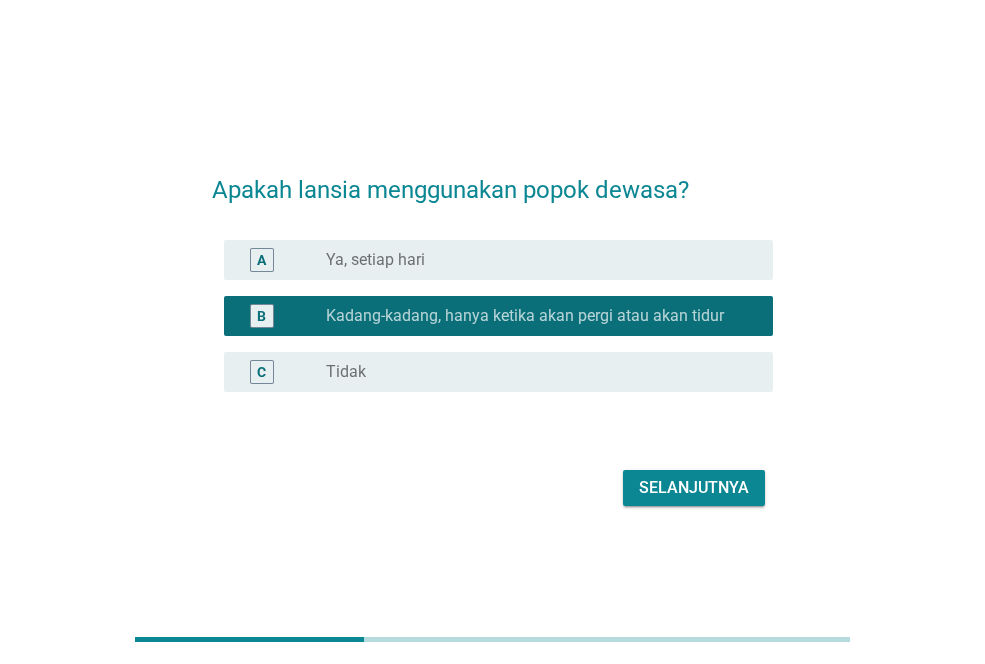 click on "Selanjutnya" at bounding box center [694, 488] 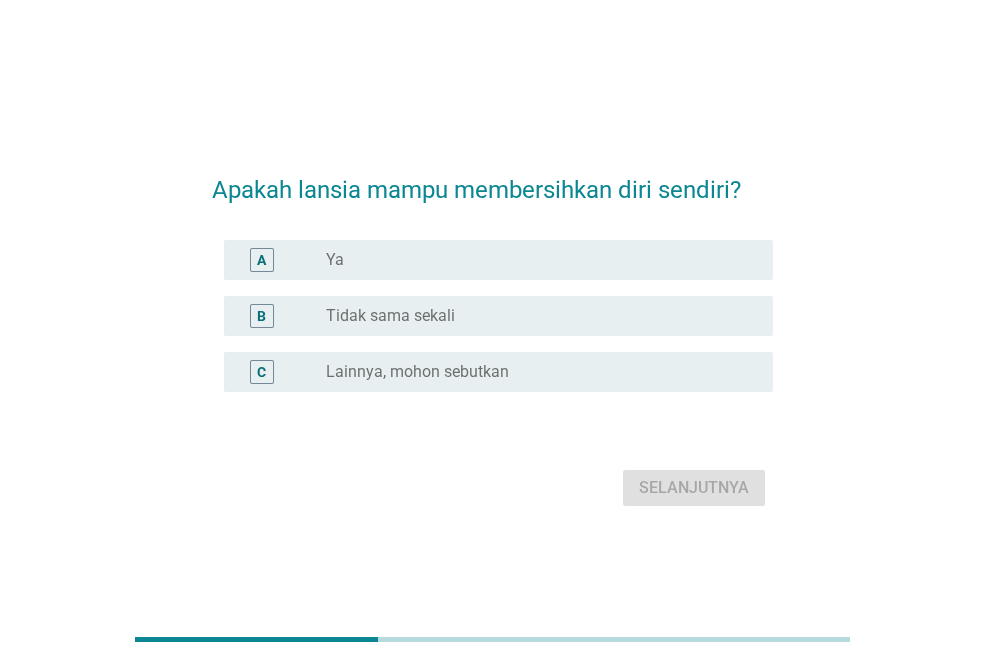 click on "radio_button_unchecked Ya" at bounding box center (533, 260) 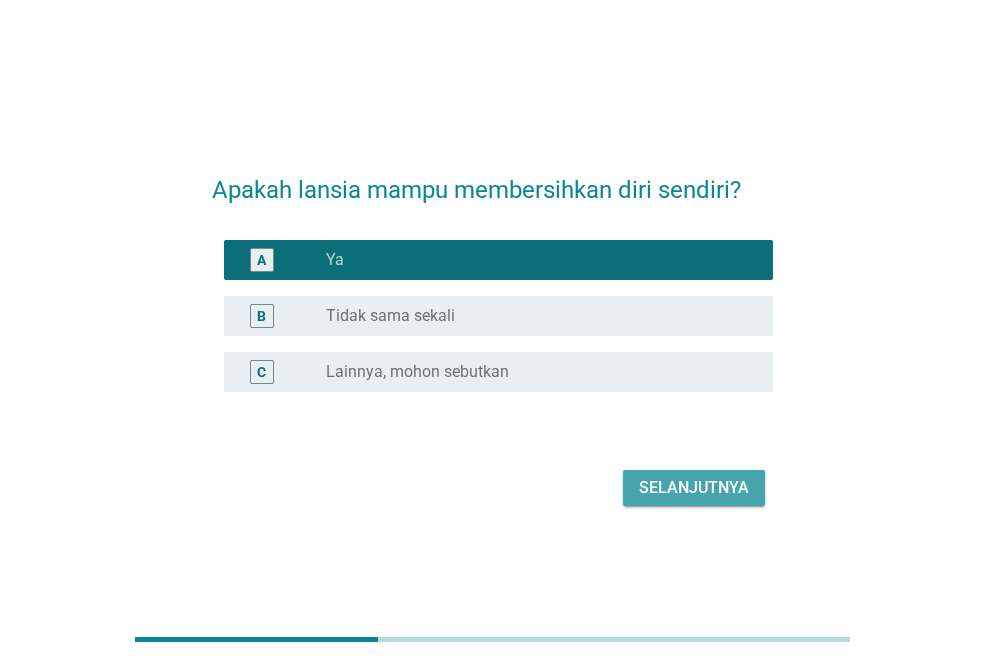 click on "Selanjutnya" at bounding box center [694, 488] 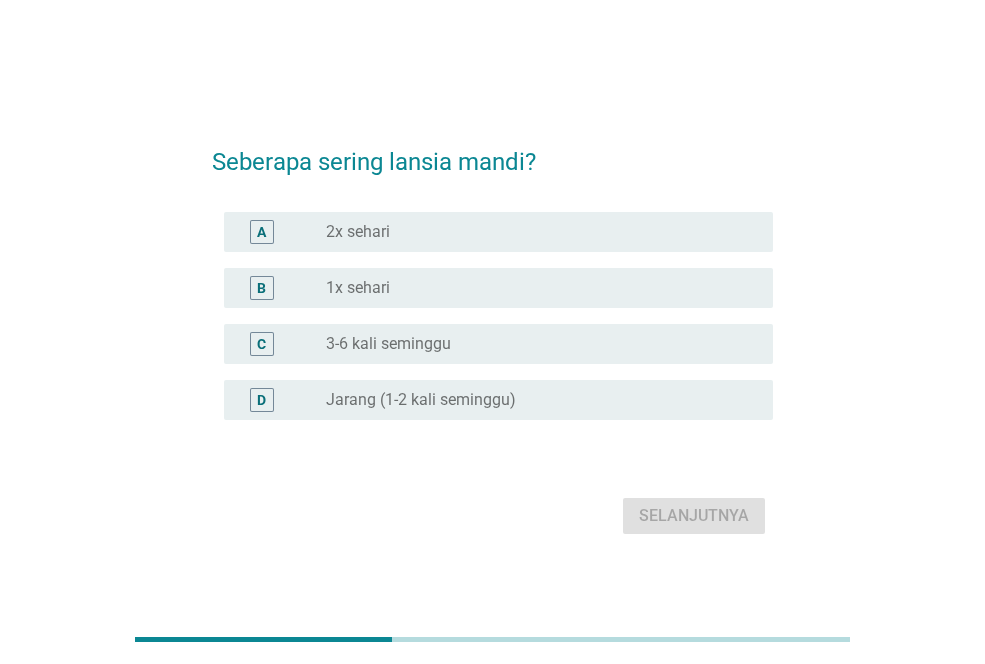 click on "radio_button_unchecked 2x sehari" at bounding box center [533, 232] 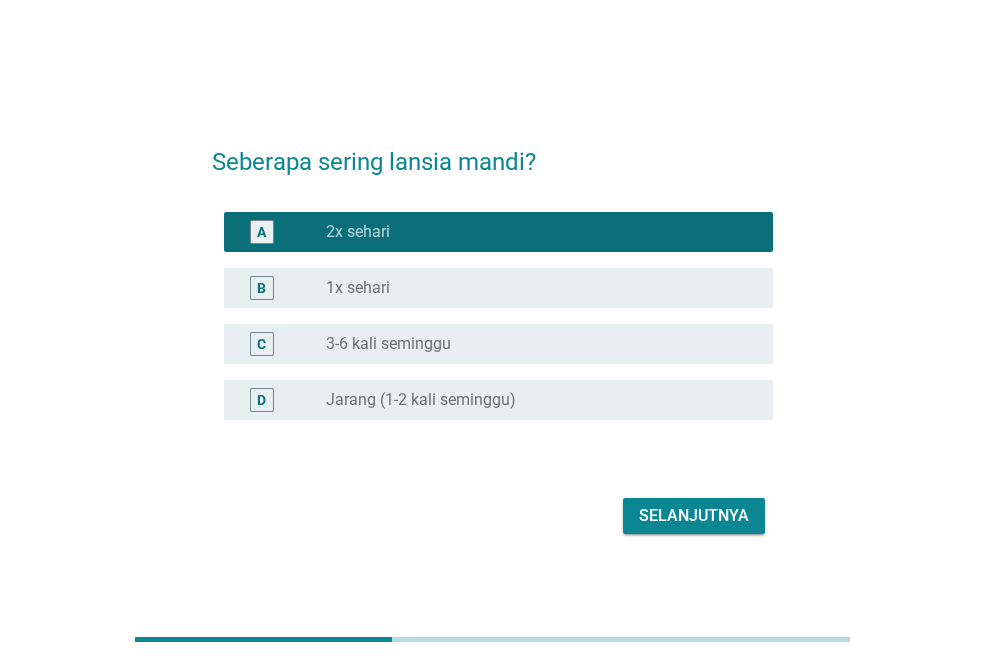 click on "Selanjutnya" at bounding box center (694, 516) 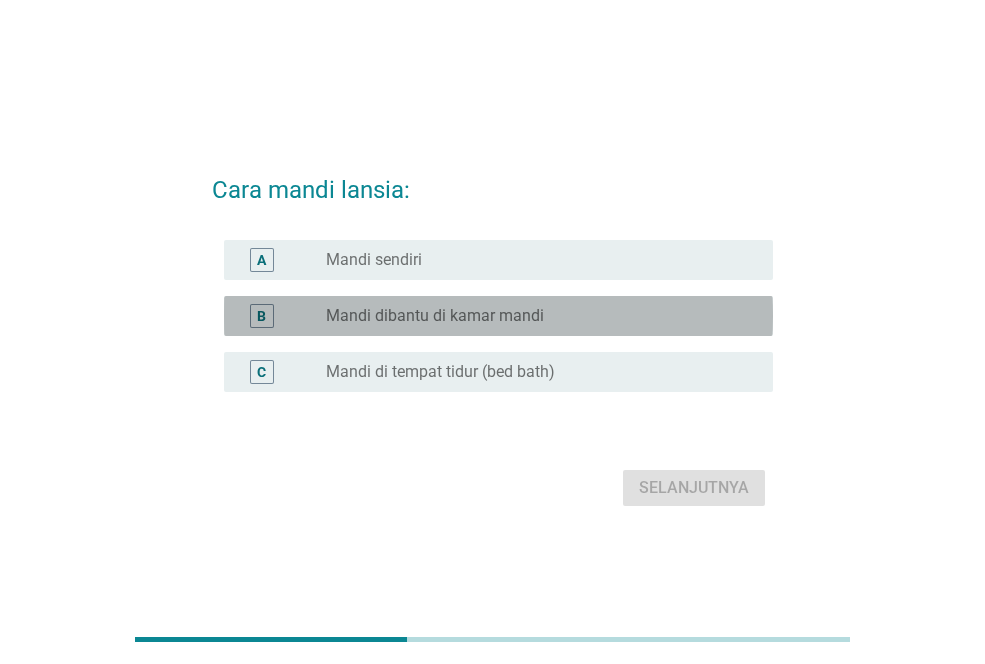 click on "B     radio_button_unchecked Mandi dibantu di kamar mandi" at bounding box center [498, 316] 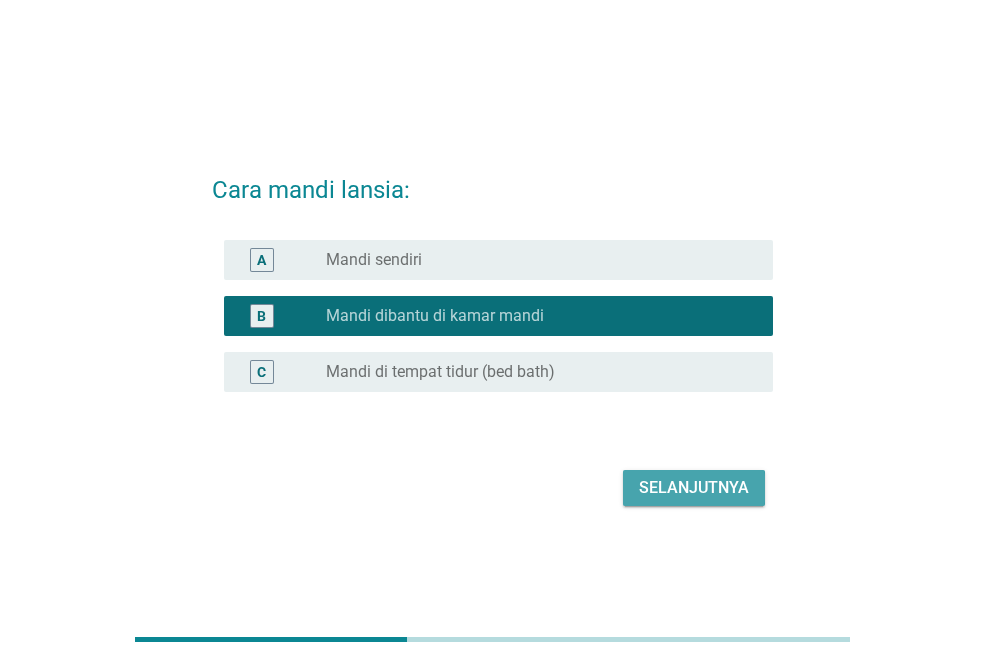 click on "Selanjutnya" at bounding box center [694, 488] 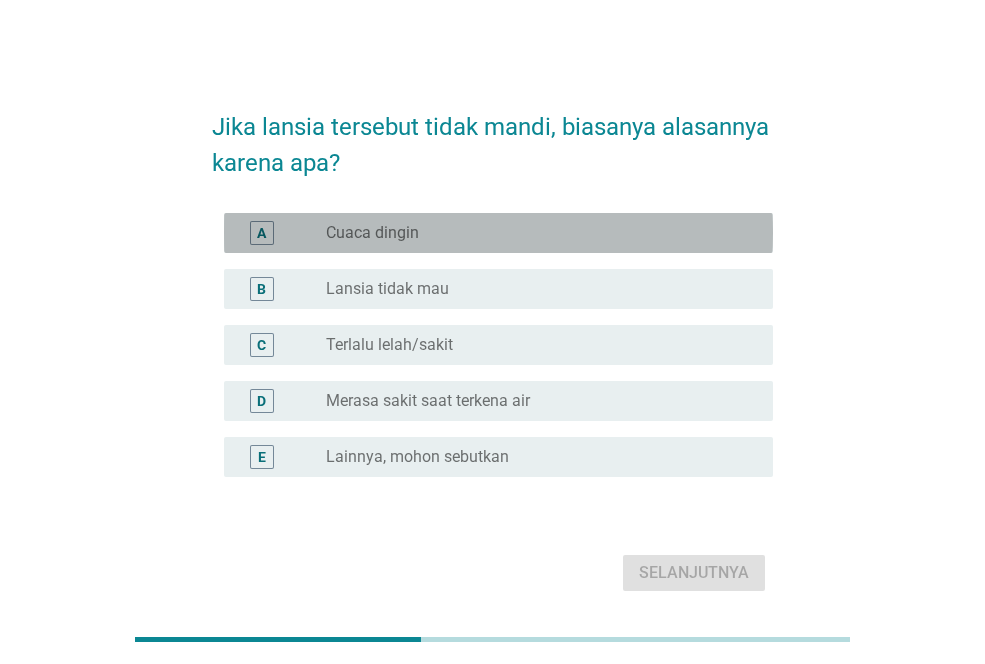 click on "radio_button_unchecked Cuaca dingin" at bounding box center (541, 233) 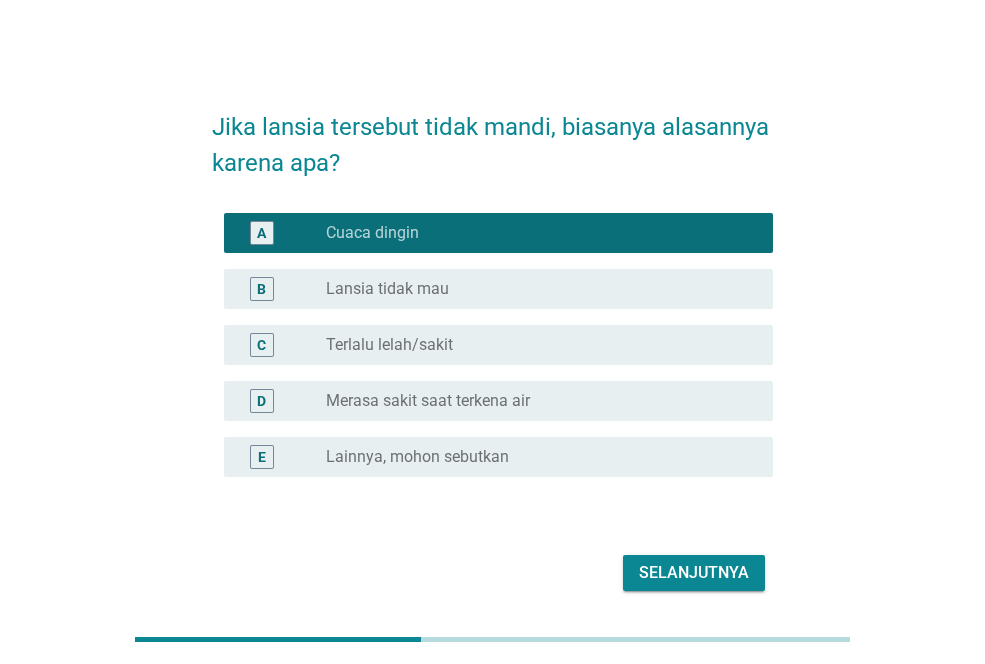 click on "Selanjutnya" at bounding box center (694, 573) 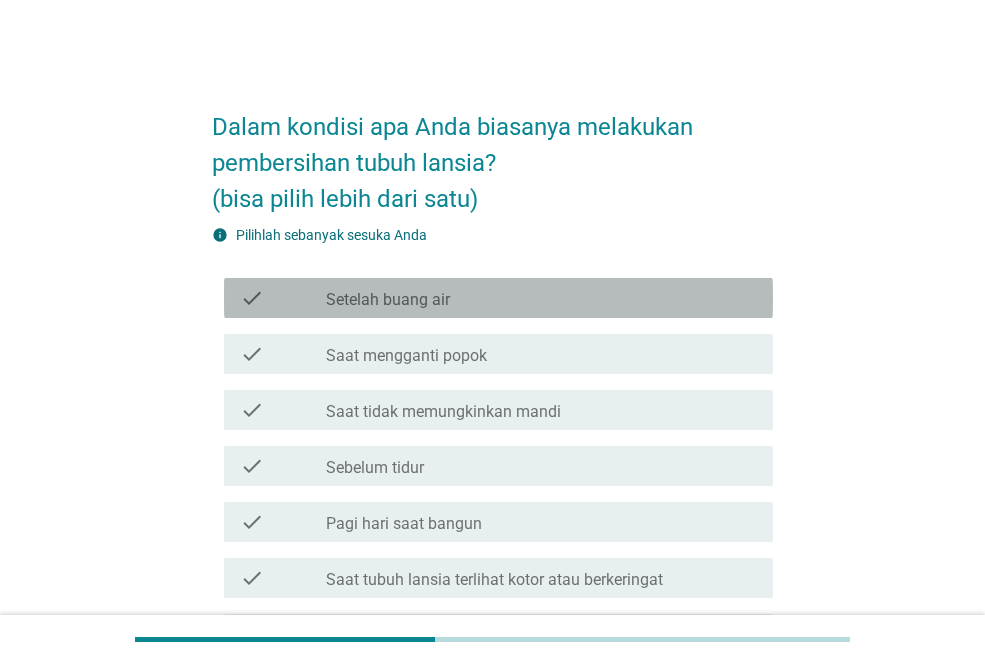 click on "check_box_outline_blank Setelah buang air" at bounding box center [541, 298] 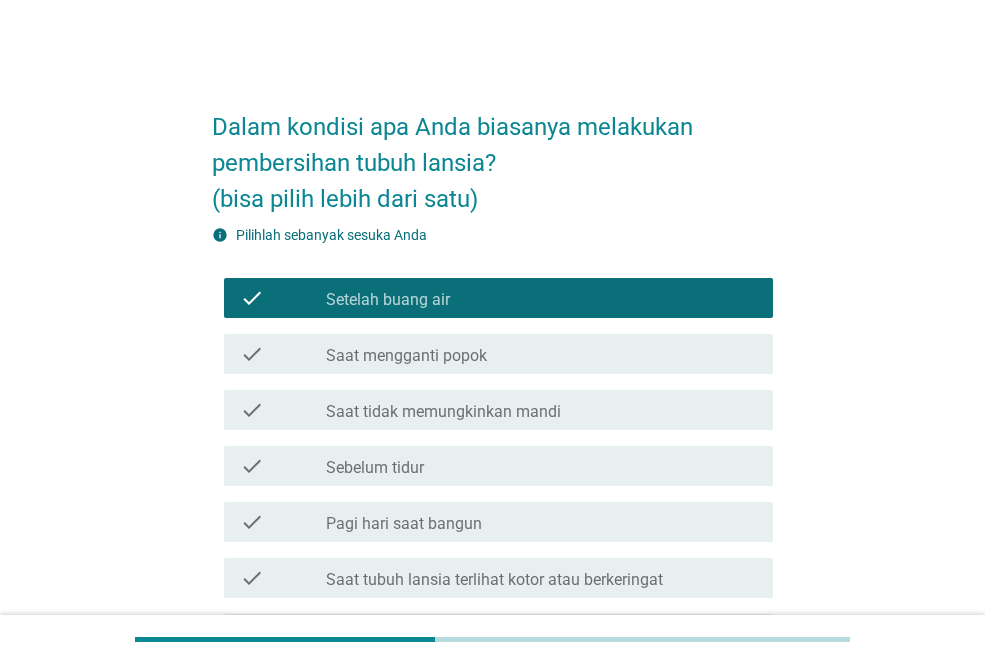 click on "check_box_outline_blank Saat mengganti popok" at bounding box center [541, 354] 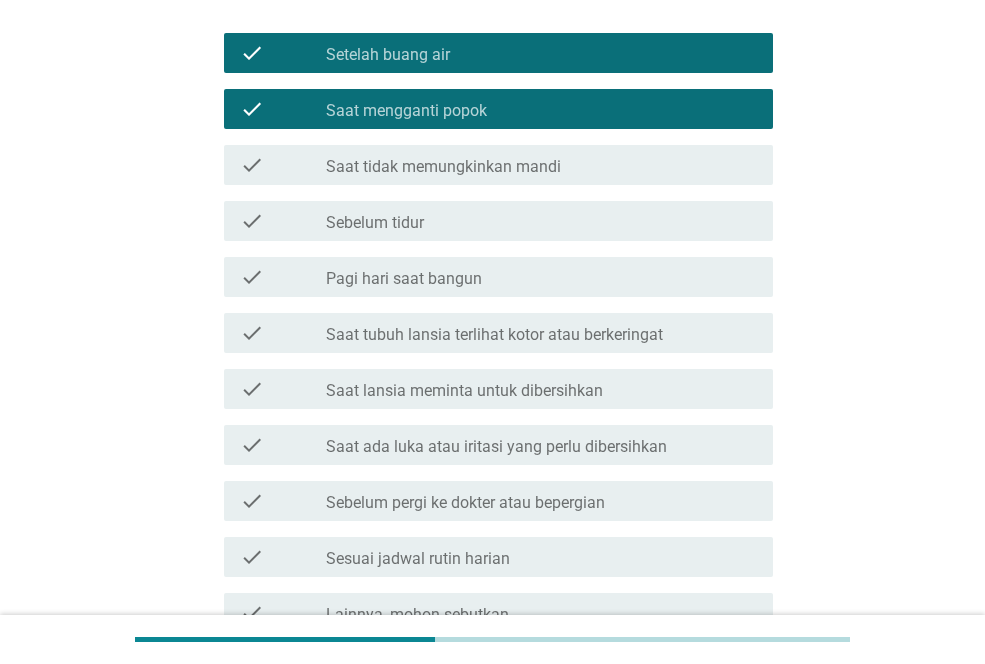 scroll, scrollTop: 447, scrollLeft: 0, axis: vertical 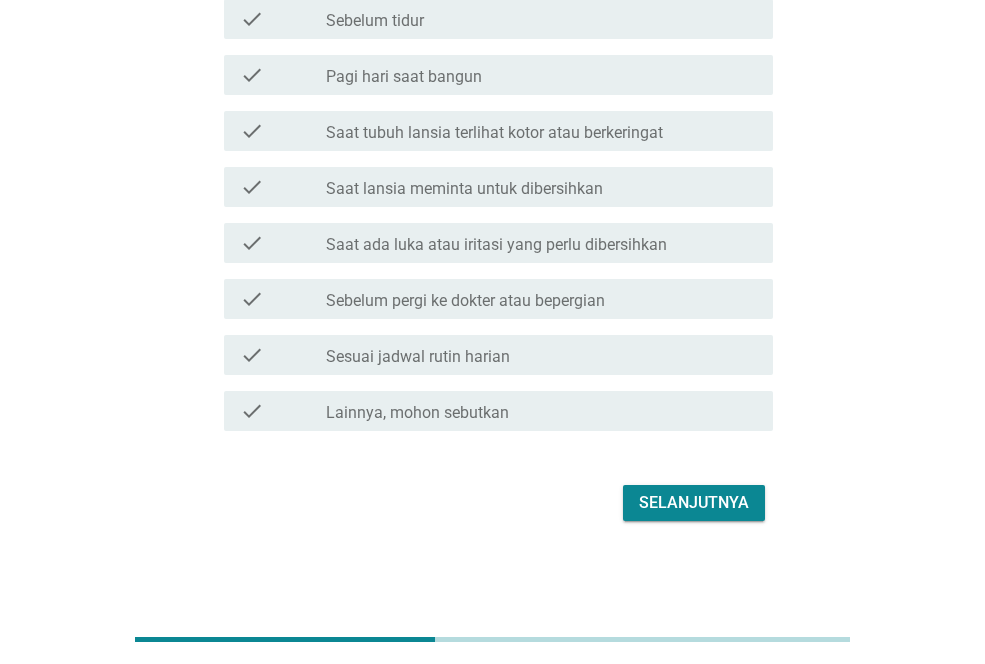 click on "Selanjutnya" at bounding box center [694, 503] 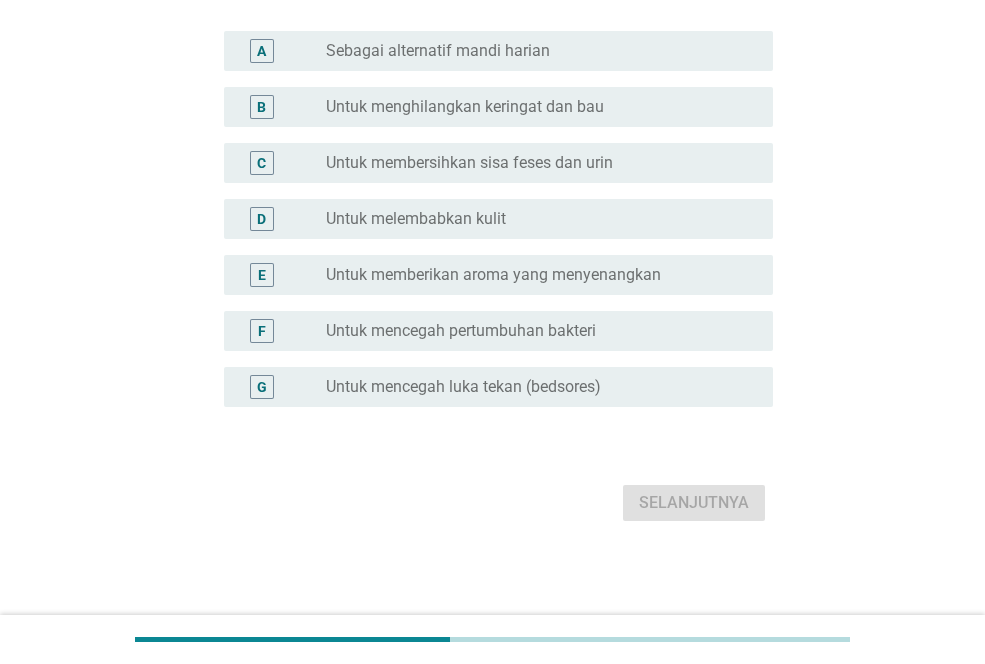 scroll, scrollTop: 0, scrollLeft: 0, axis: both 